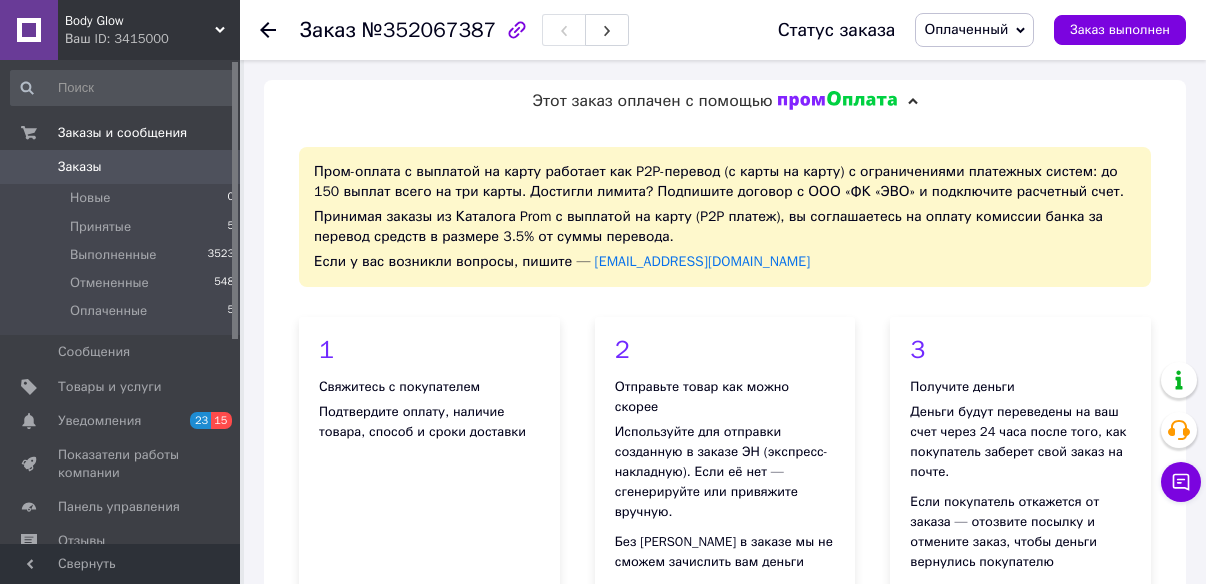 scroll, scrollTop: 1029, scrollLeft: 0, axis: vertical 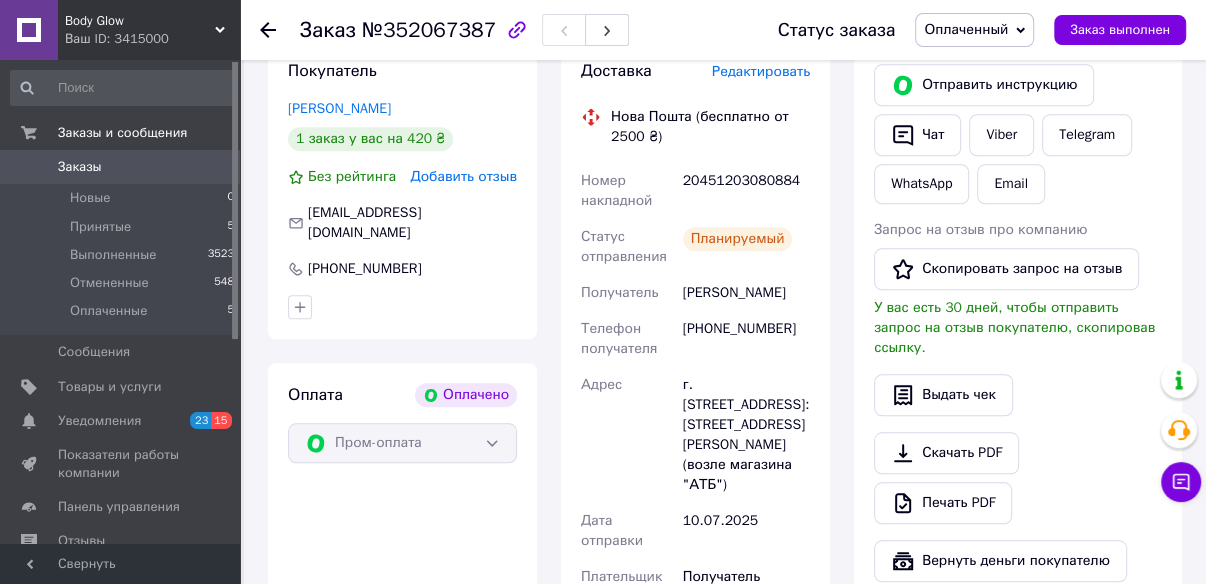 click 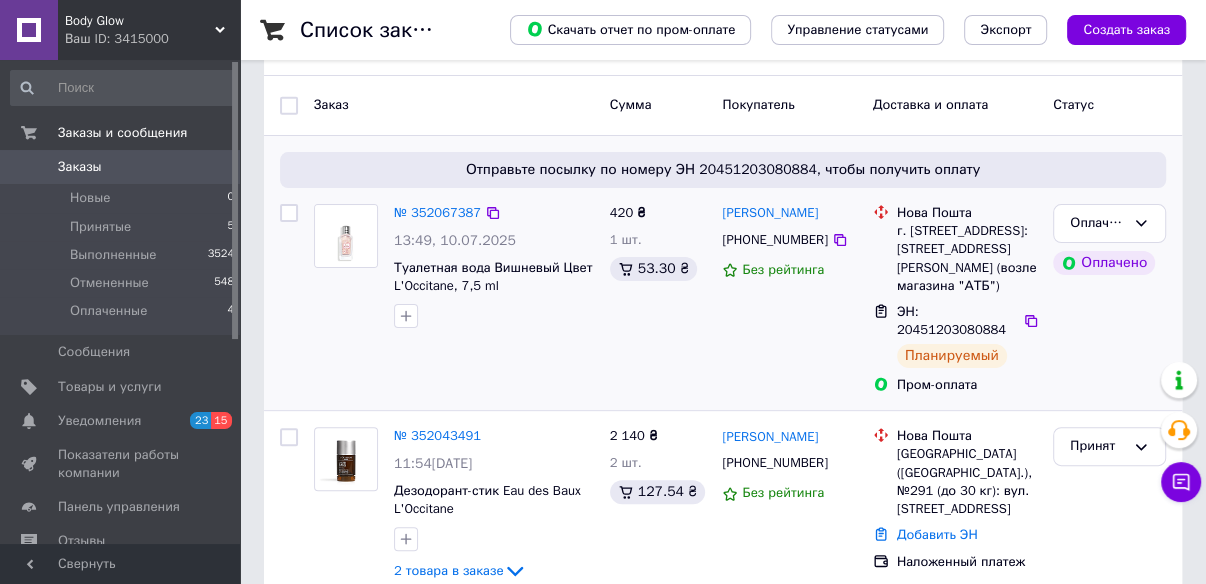 scroll, scrollTop: 320, scrollLeft: 0, axis: vertical 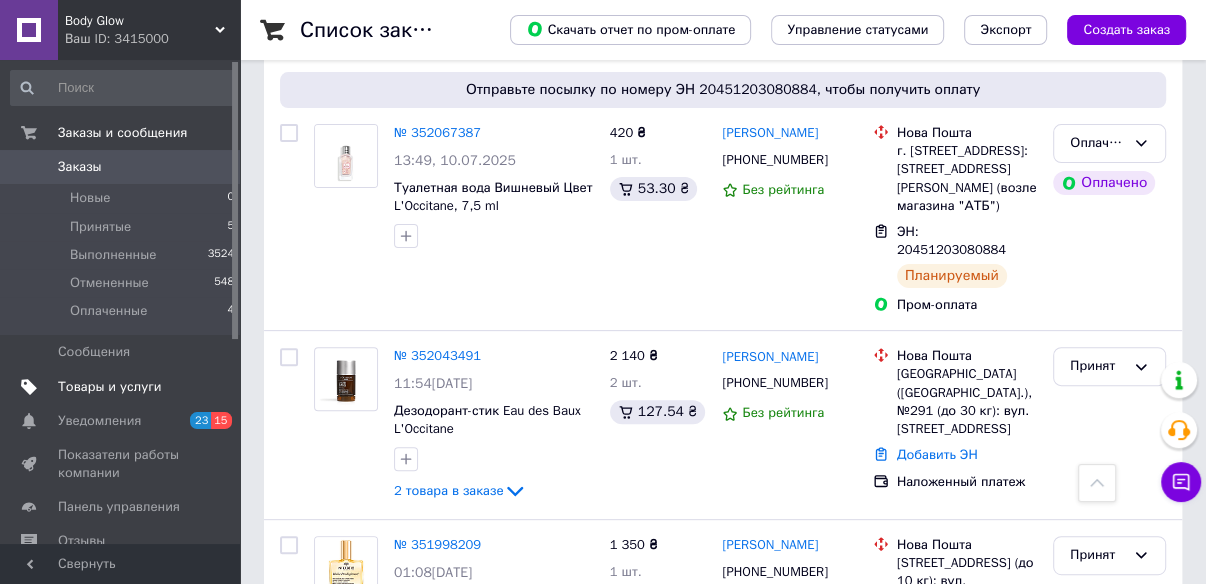 click on "Товары и услуги" at bounding box center (110, 387) 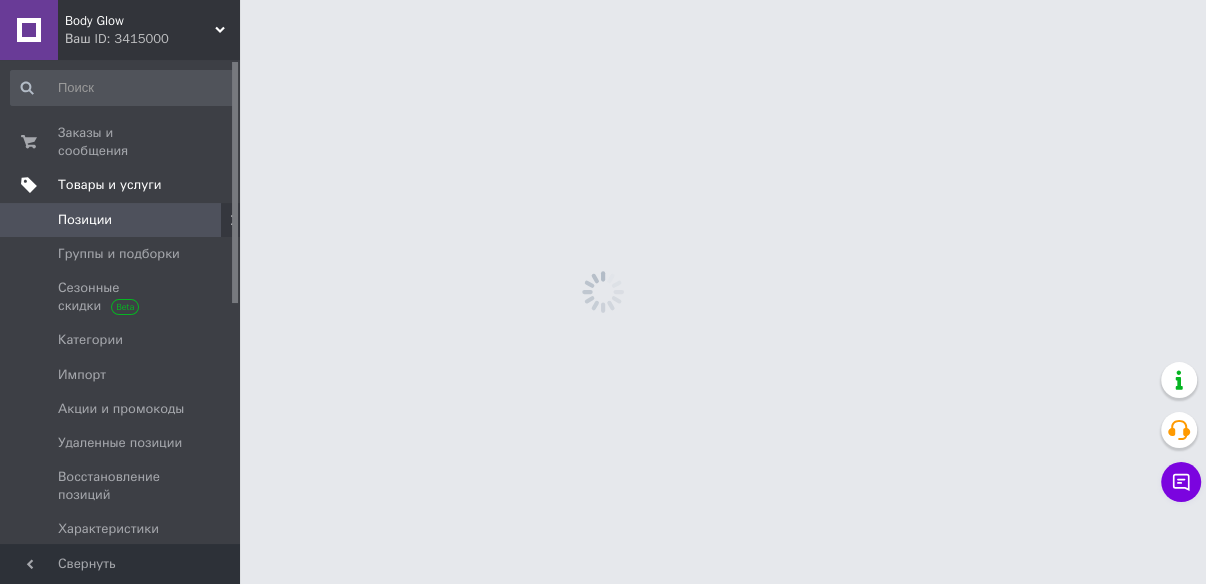scroll, scrollTop: 0, scrollLeft: 0, axis: both 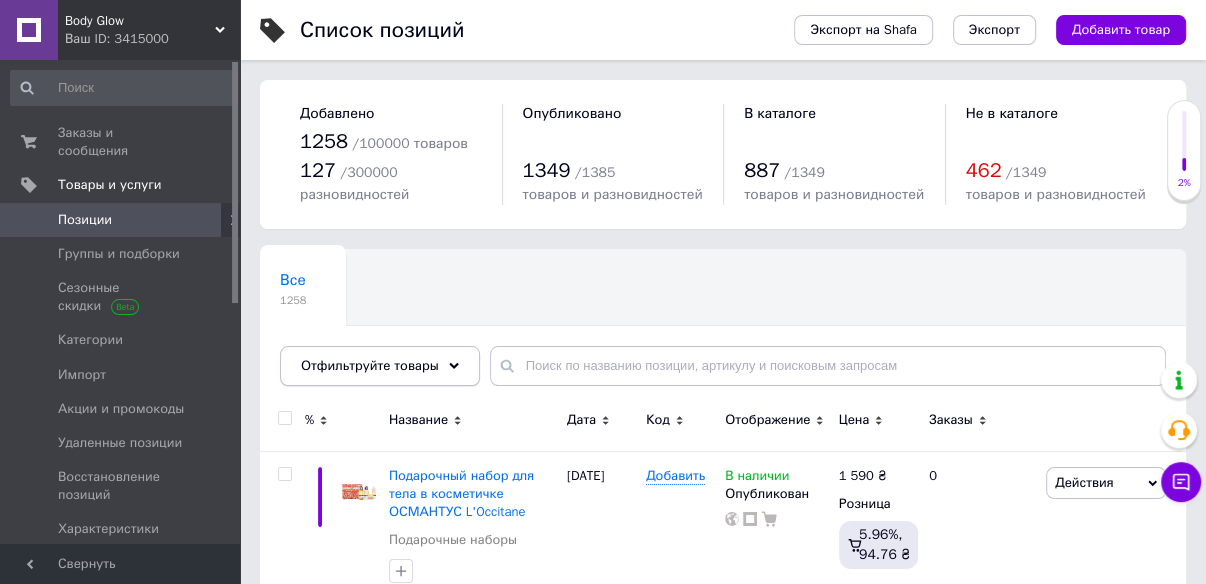 click 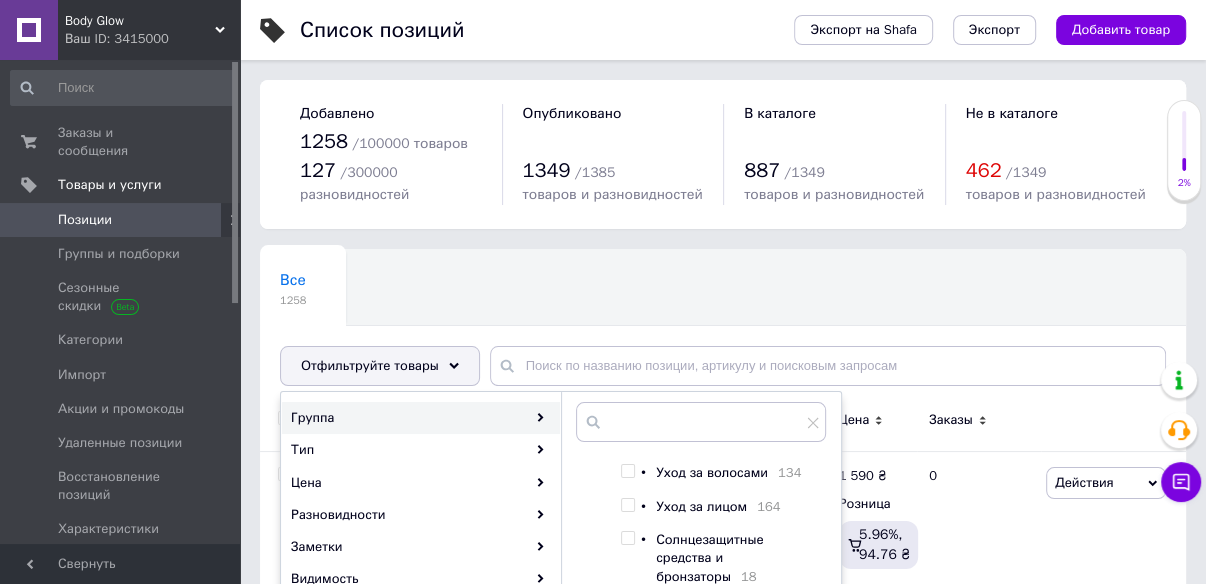 scroll, scrollTop: 160, scrollLeft: 0, axis: vertical 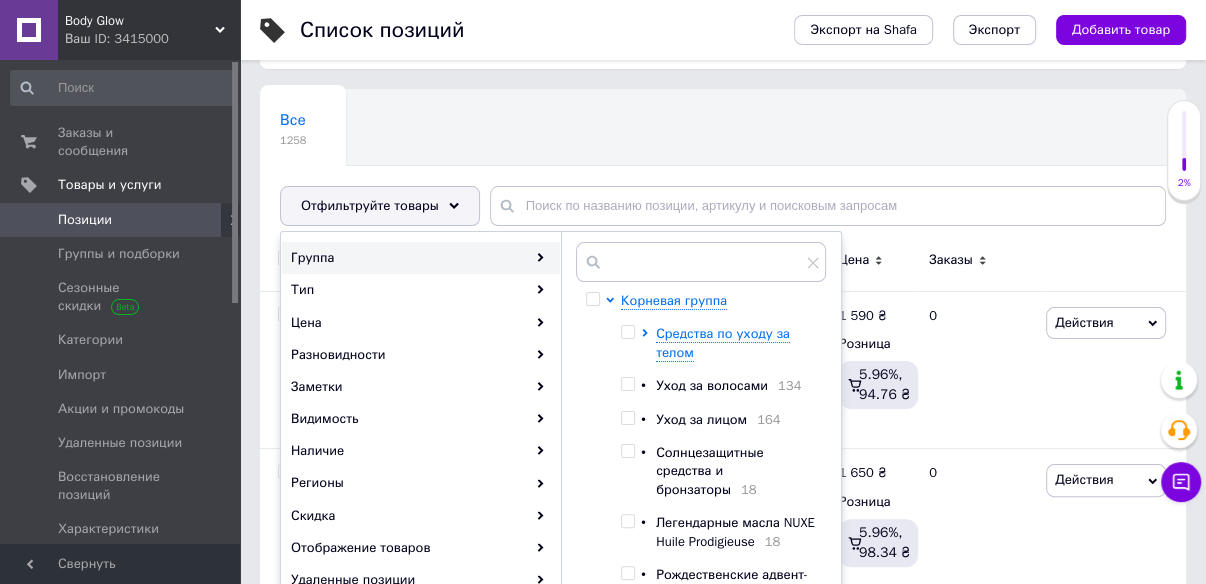 click at bounding box center [627, 384] 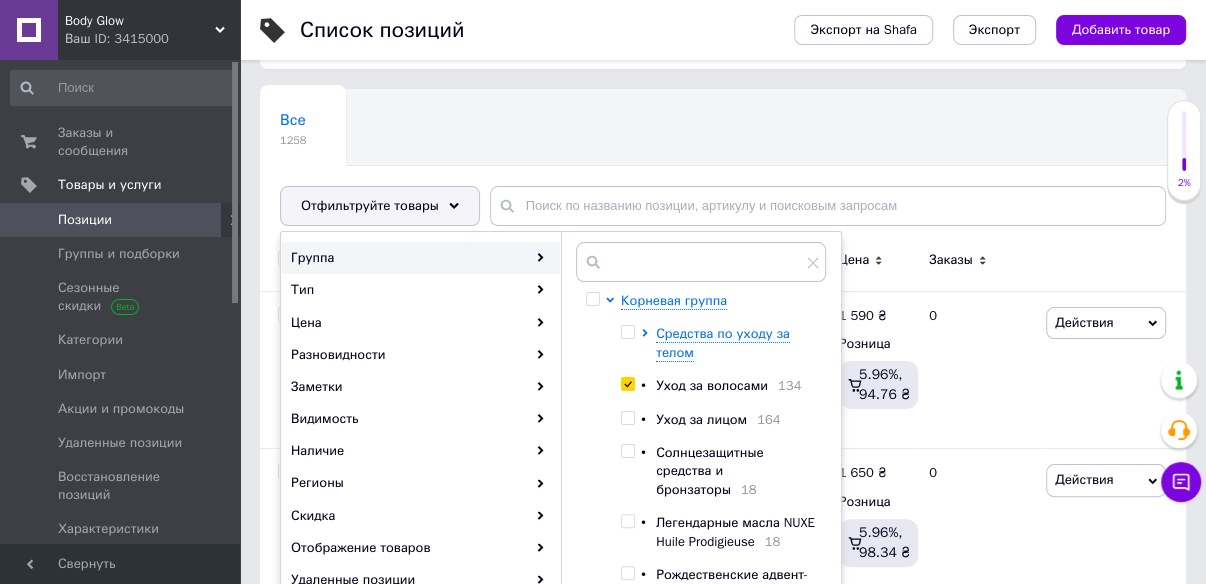 checkbox on "true" 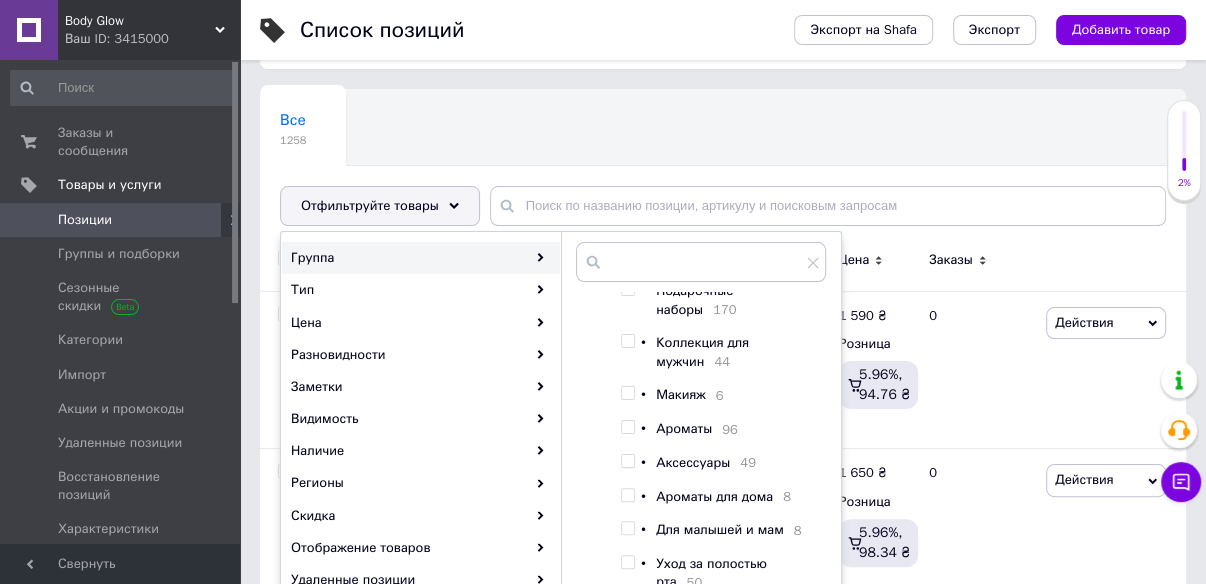 scroll, scrollTop: 350, scrollLeft: 0, axis: vertical 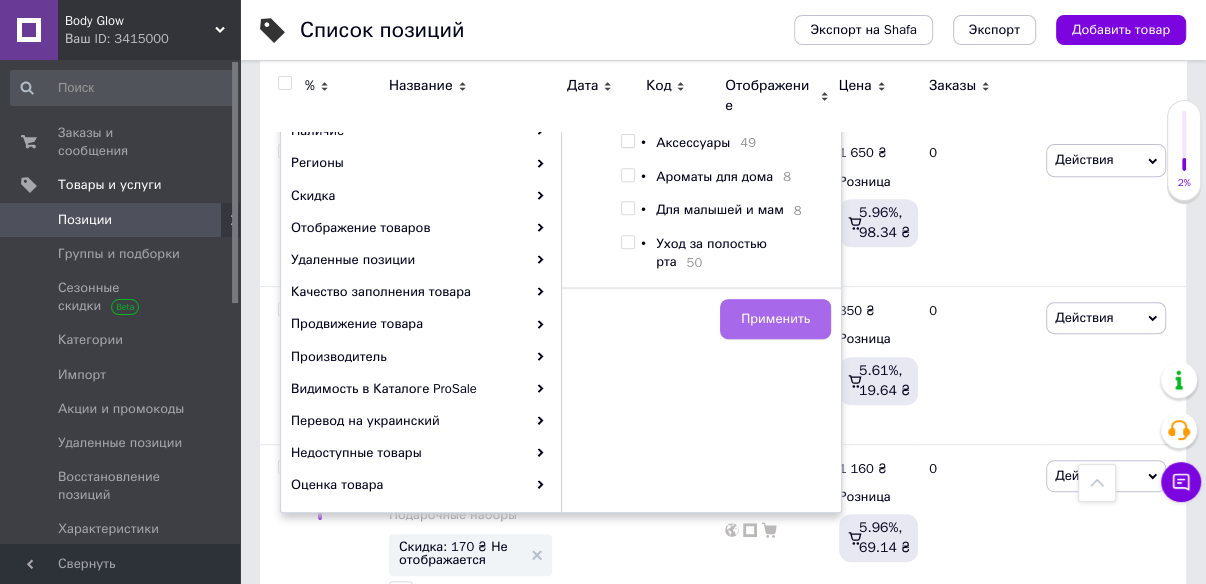 click on "Применить" at bounding box center [775, 319] 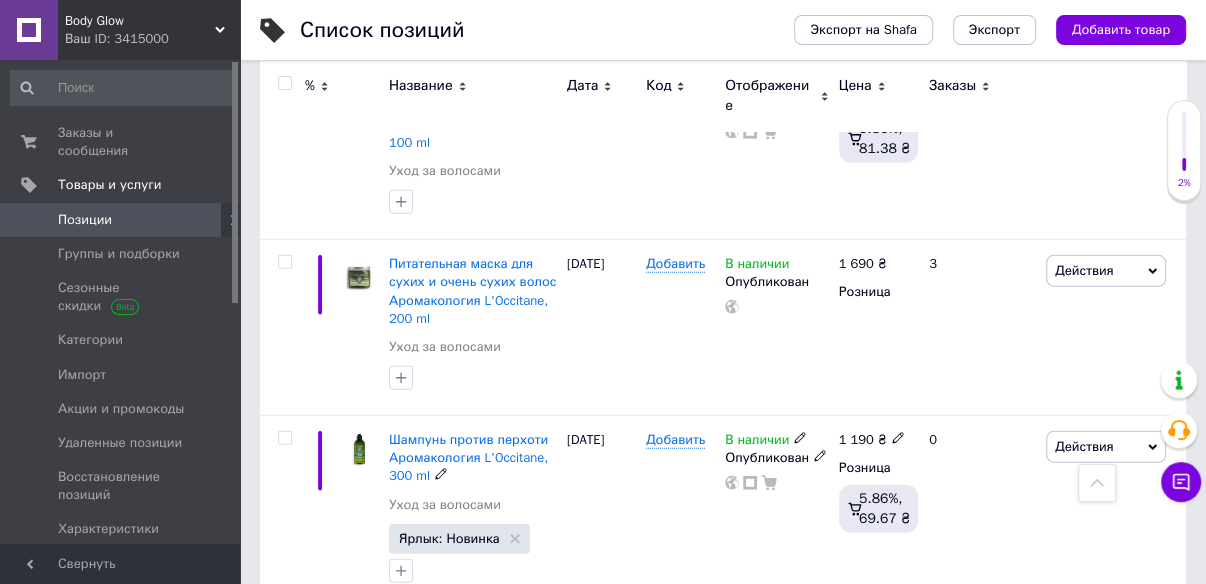 scroll, scrollTop: 3676, scrollLeft: 0, axis: vertical 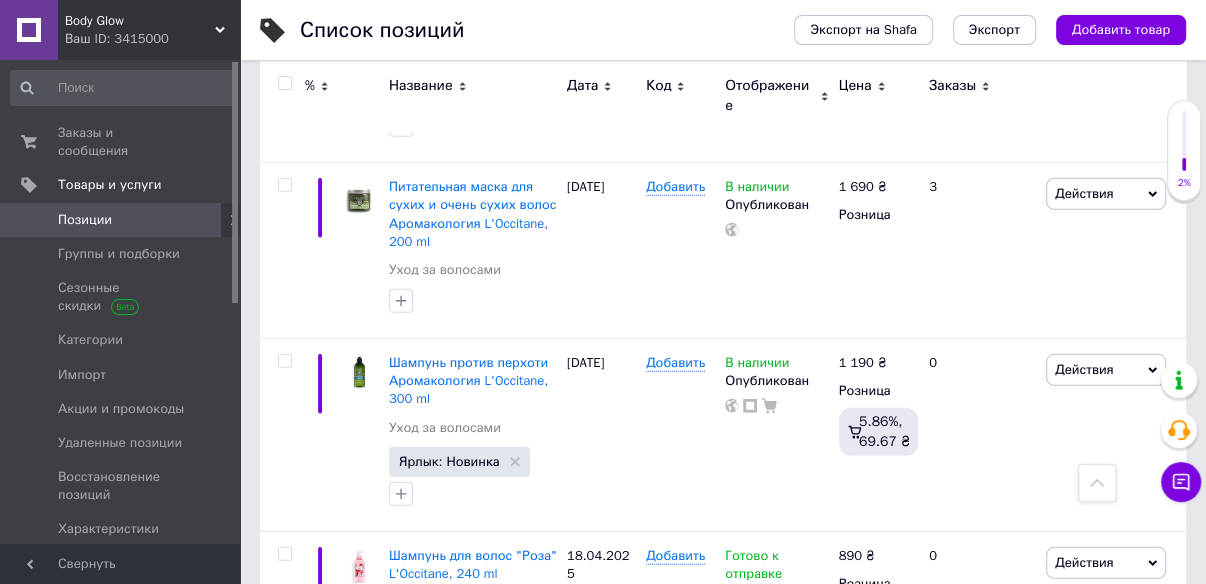 click on "2" at bounding box center (327, 713) 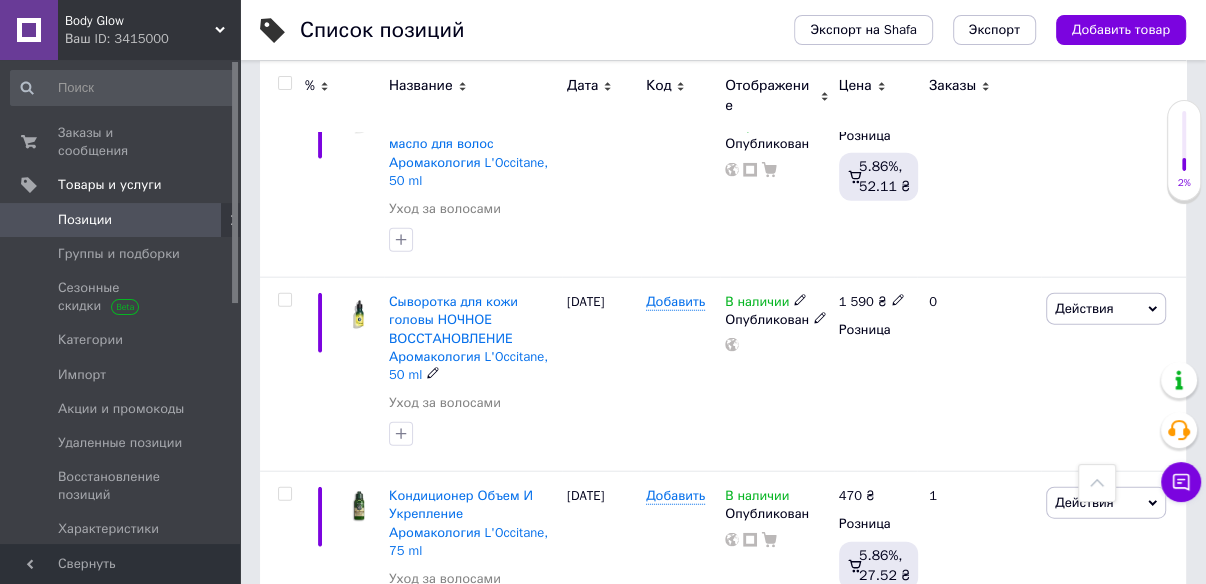 scroll, scrollTop: 3281, scrollLeft: 0, axis: vertical 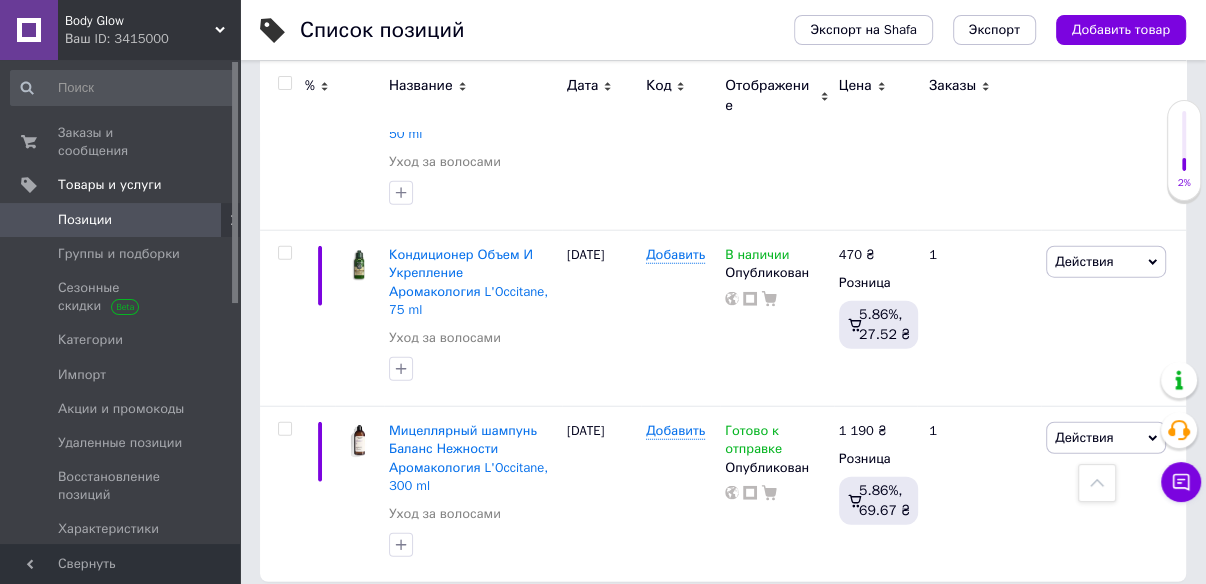click on "3" at bounding box center [505, 623] 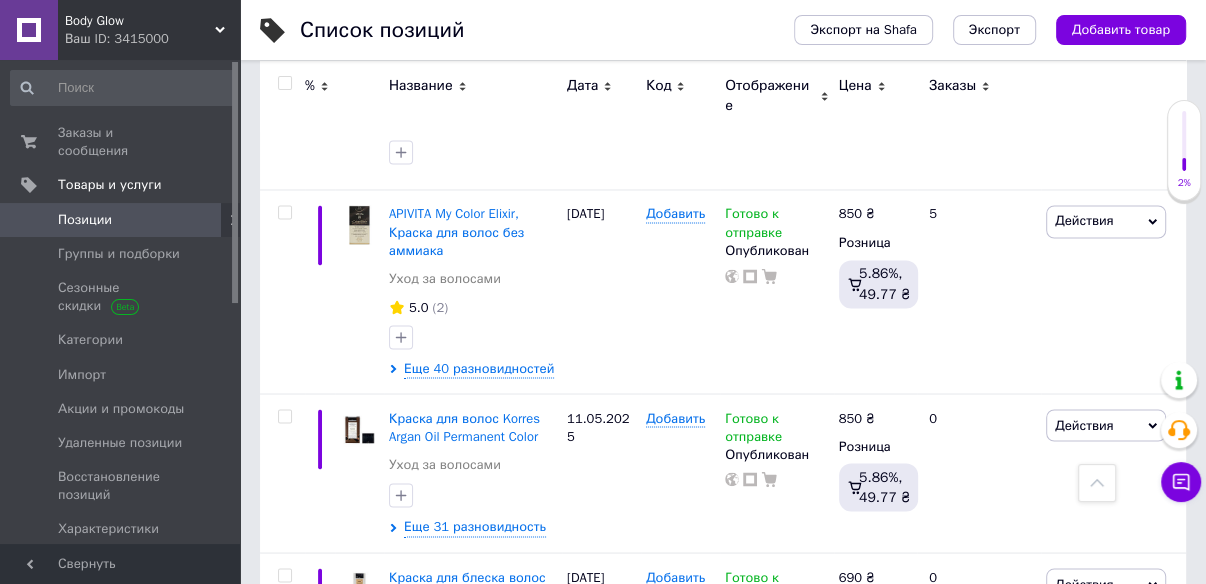 scroll, scrollTop: 2001, scrollLeft: 0, axis: vertical 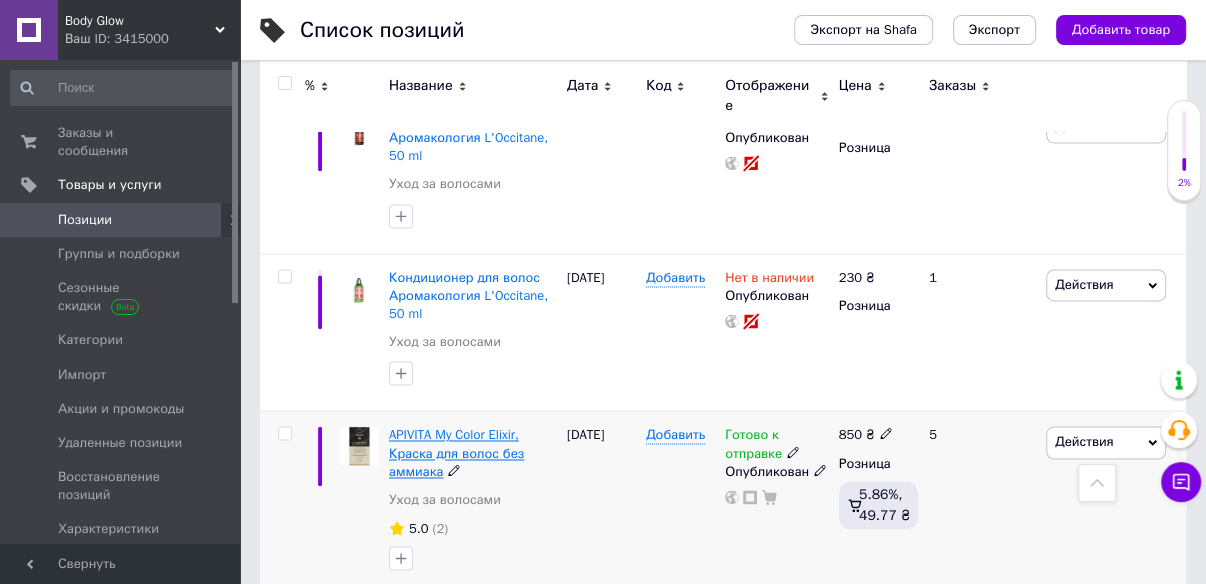click on "APIVITA My Color Elixir, Краска для волос без аммиака" at bounding box center [456, 452] 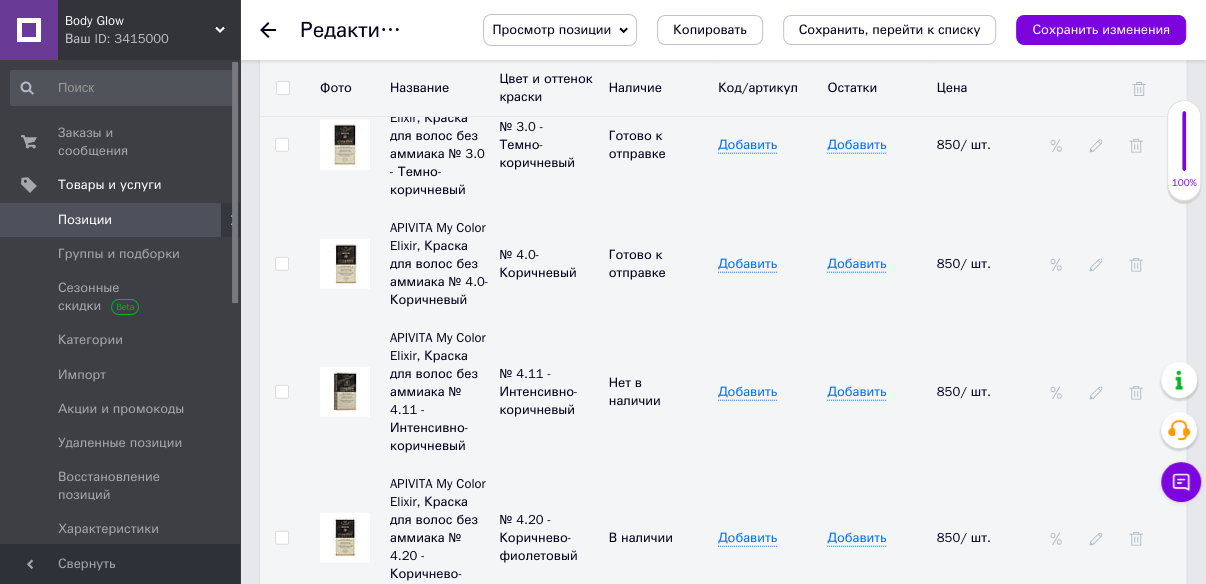 scroll, scrollTop: 3360, scrollLeft: 0, axis: vertical 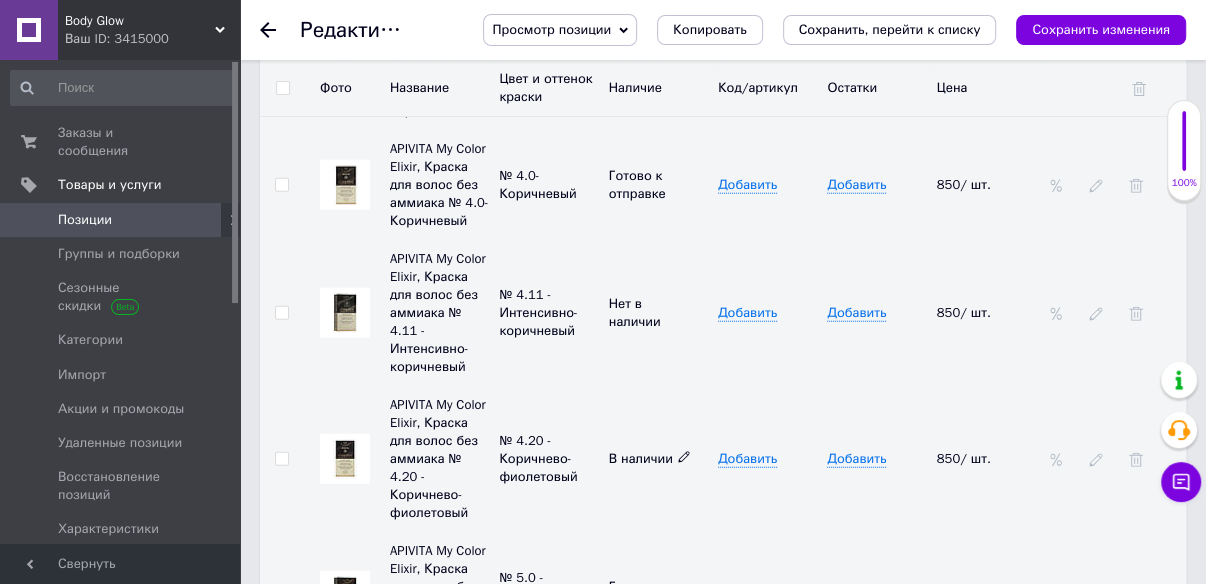click 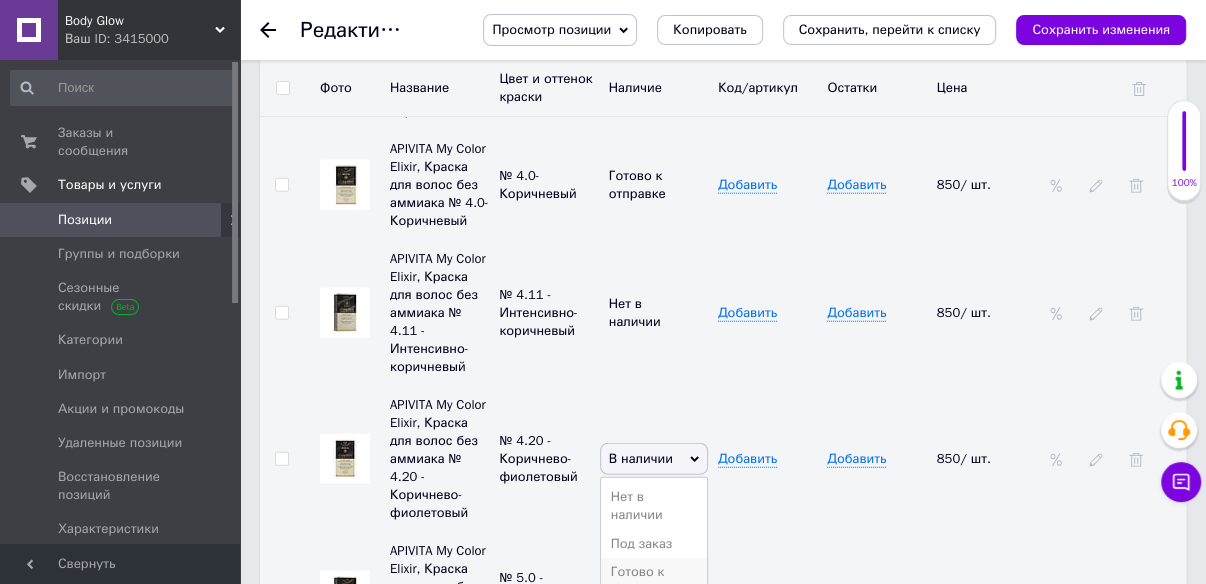 click on "Готово к отправке" at bounding box center [654, 581] 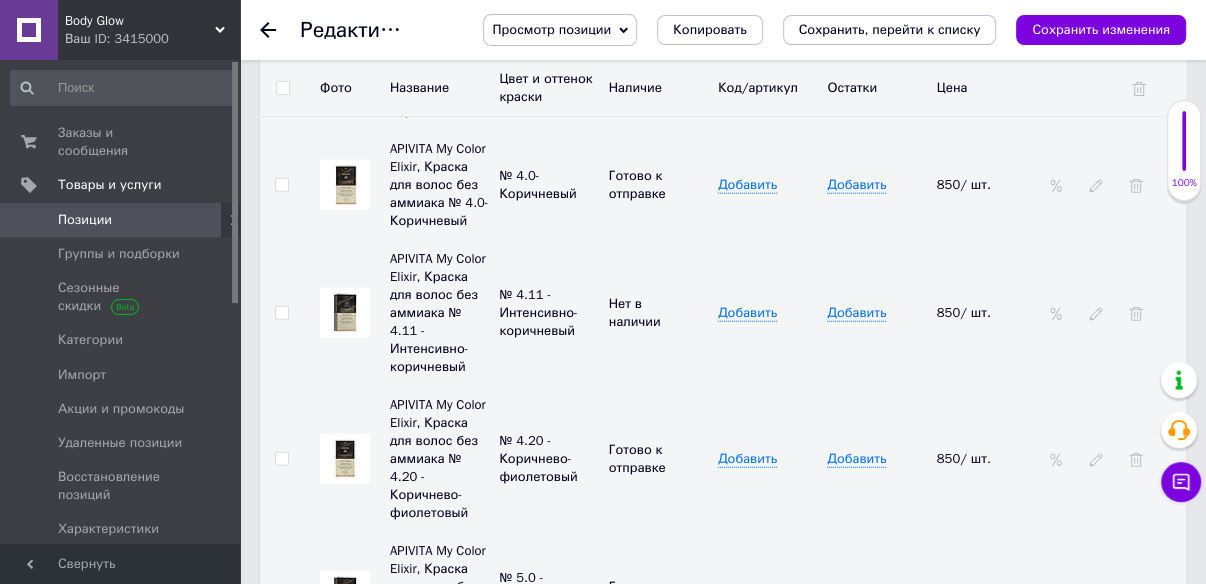 click on "Готово к отправке" at bounding box center (658, 459) 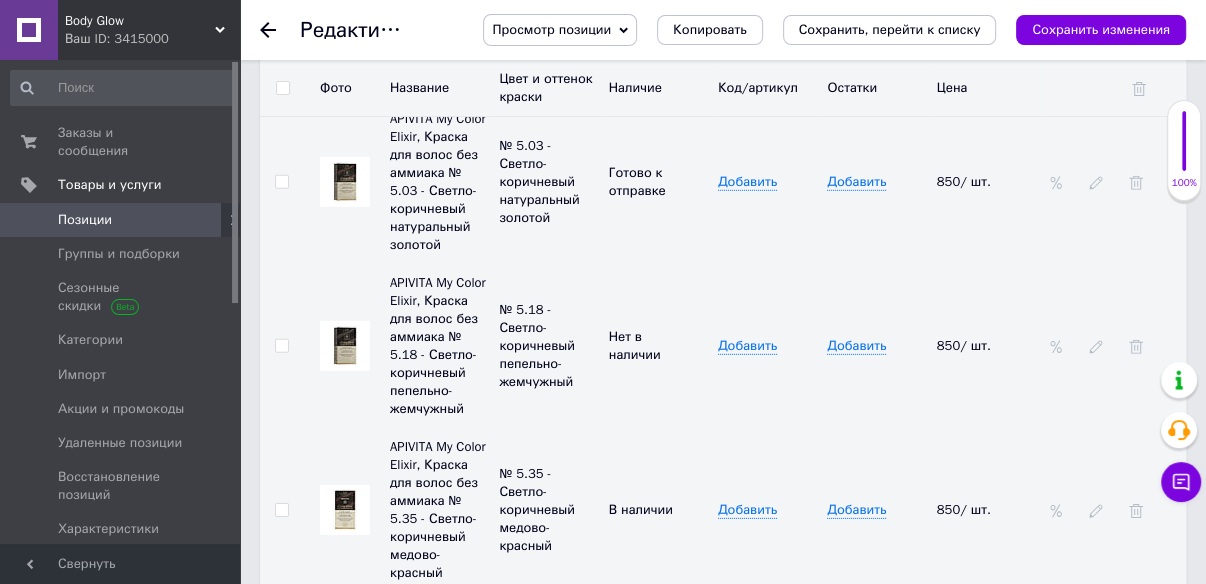 scroll, scrollTop: 4080, scrollLeft: 0, axis: vertical 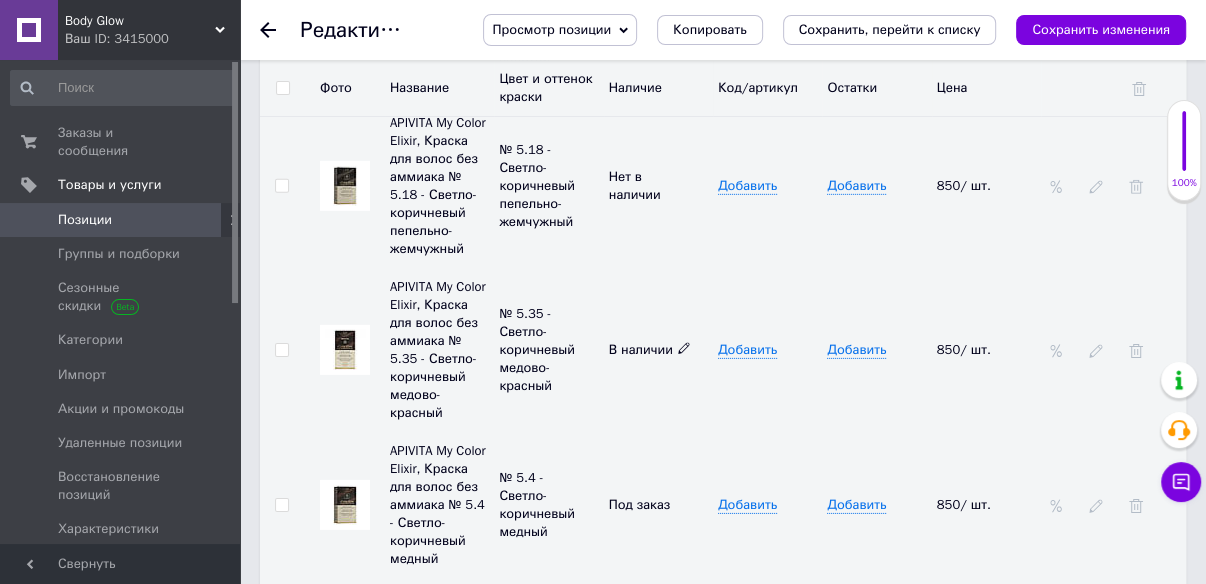 click 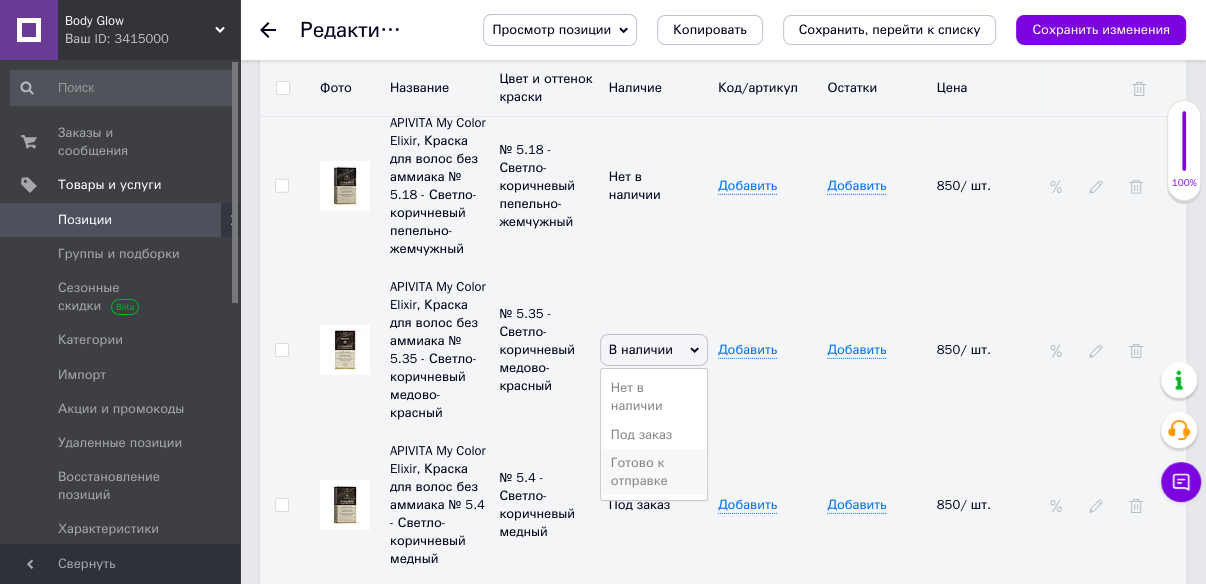 click on "Готово к отправке" at bounding box center (654, 472) 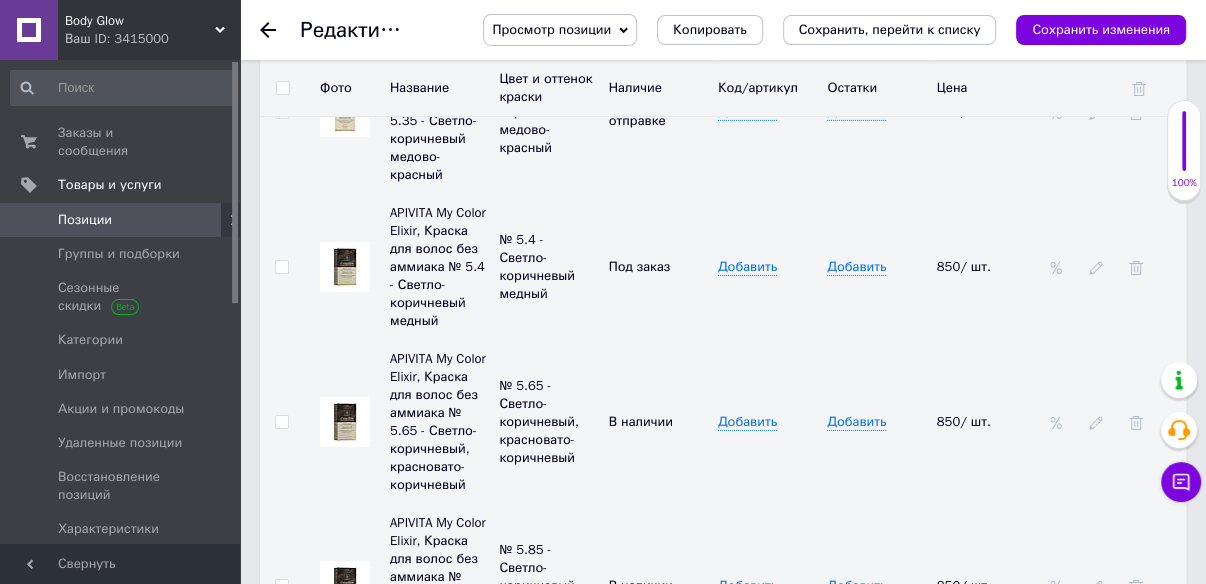 scroll, scrollTop: 4320, scrollLeft: 0, axis: vertical 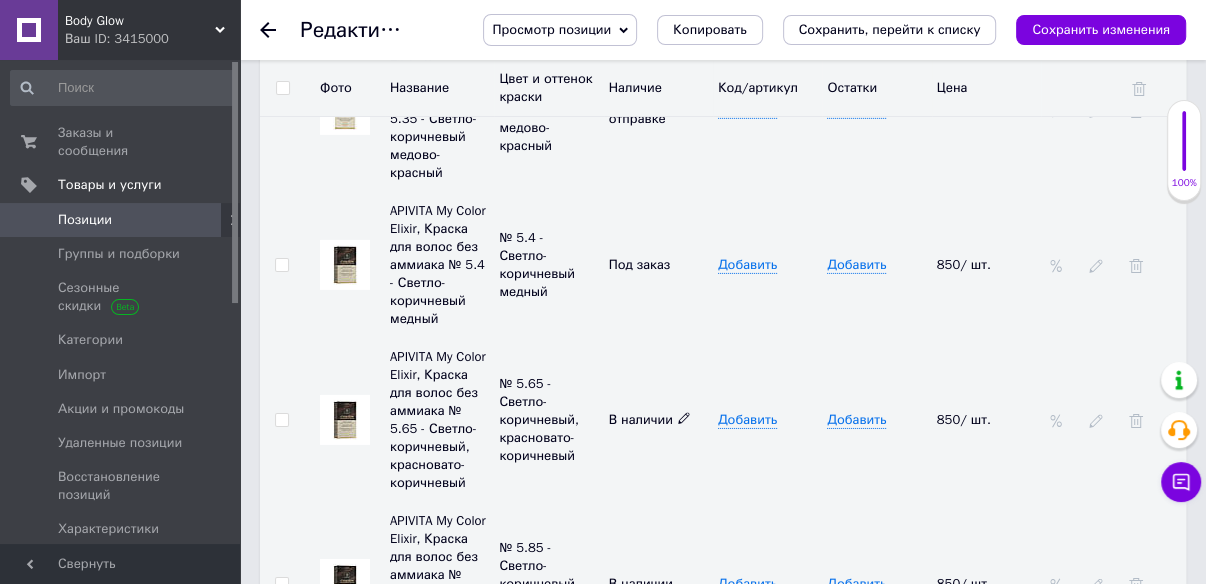 click 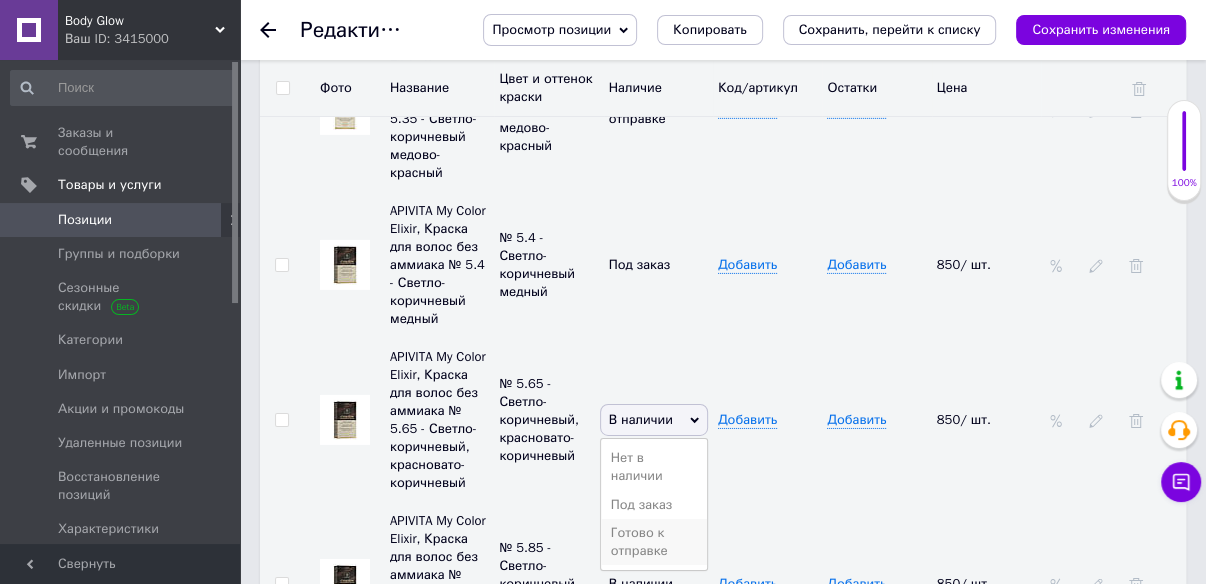 click on "Готово к отправке" at bounding box center (654, 542) 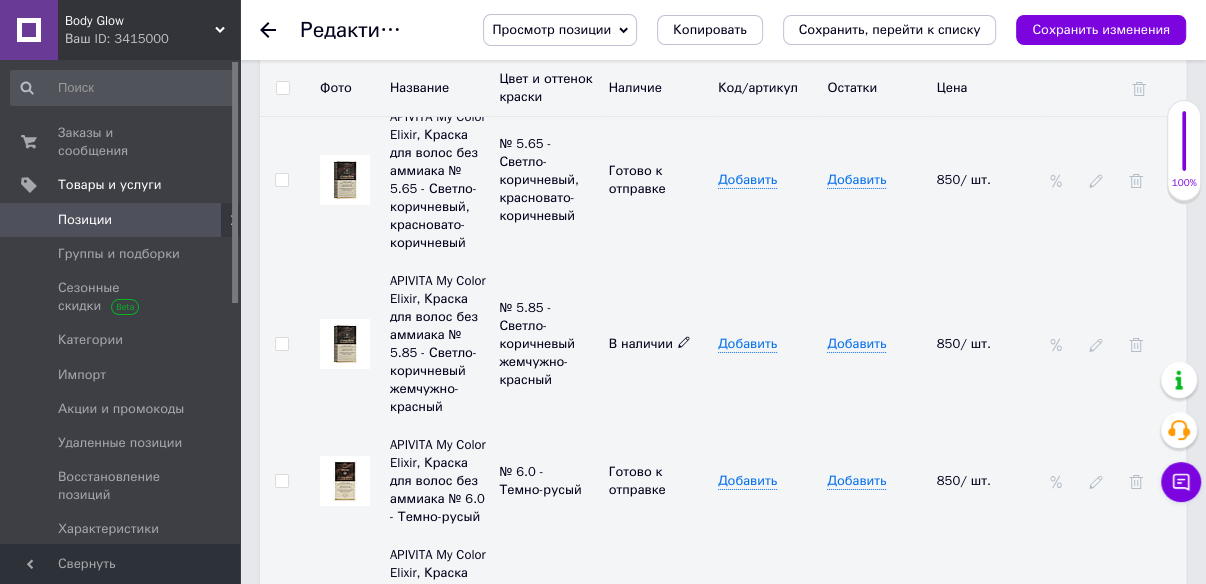 click 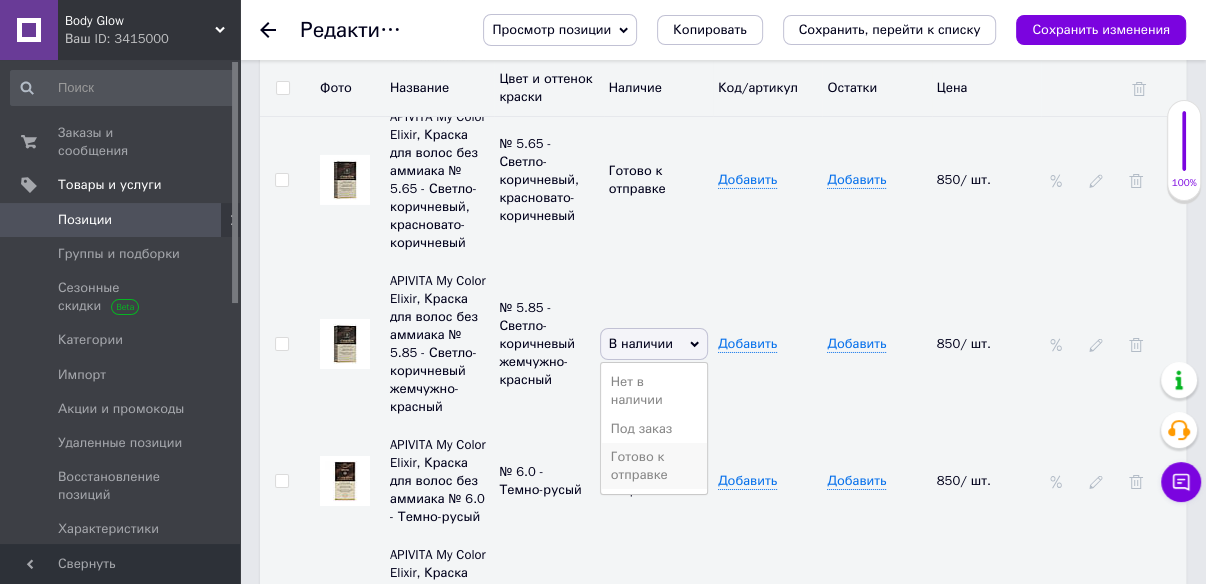 click on "Готово к отправке" at bounding box center [654, 466] 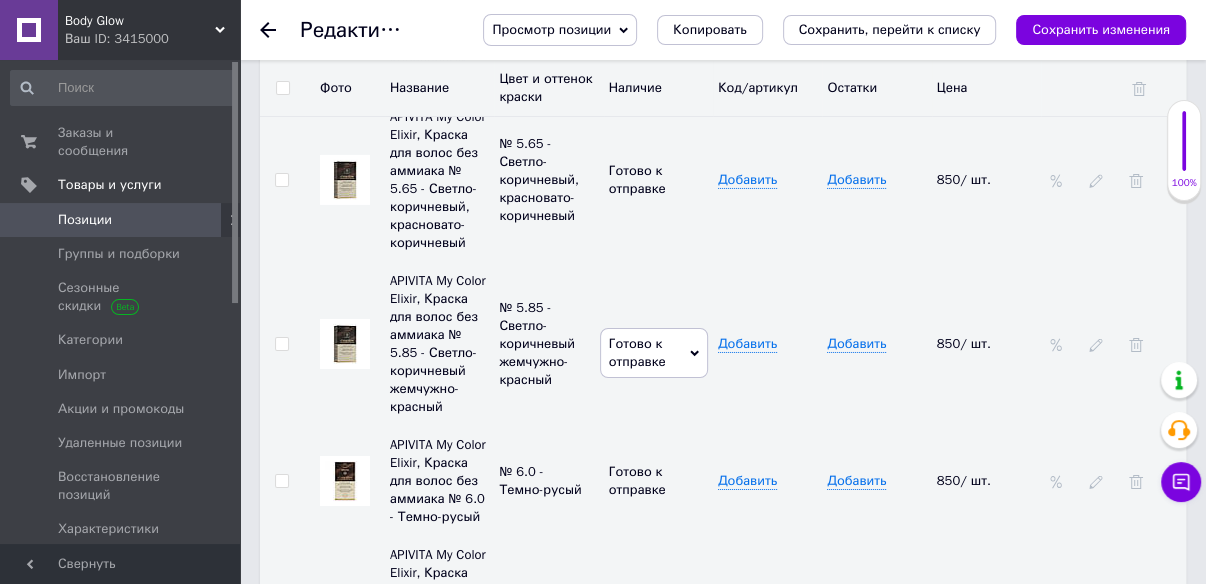 click on "Готово к отправке В наличии Нет в наличии Под заказ" at bounding box center (658, 344) 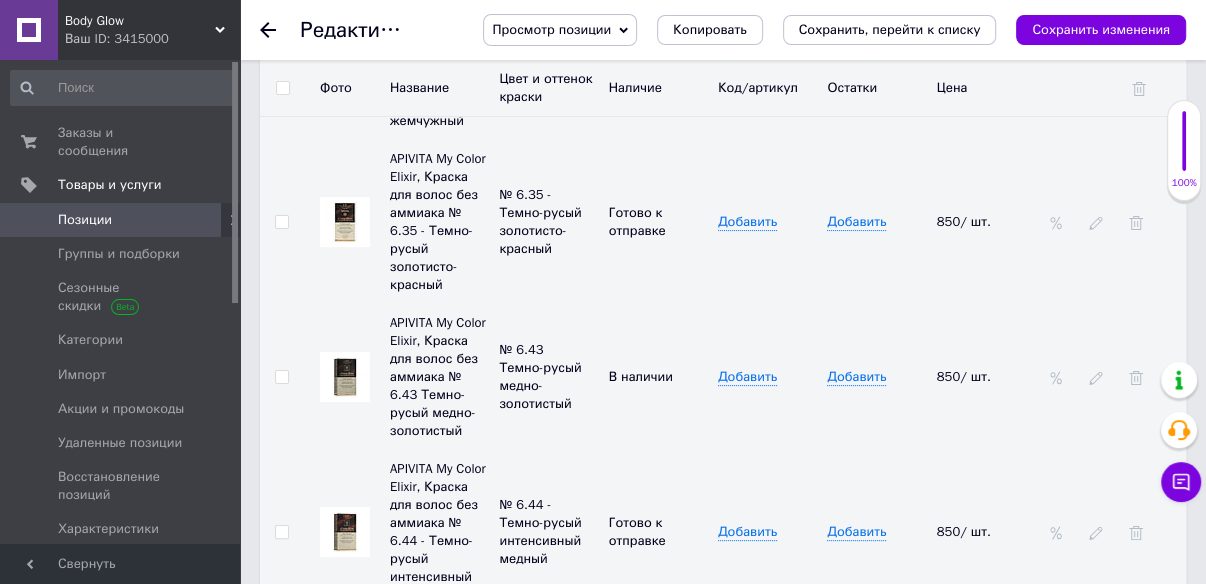 scroll, scrollTop: 5200, scrollLeft: 0, axis: vertical 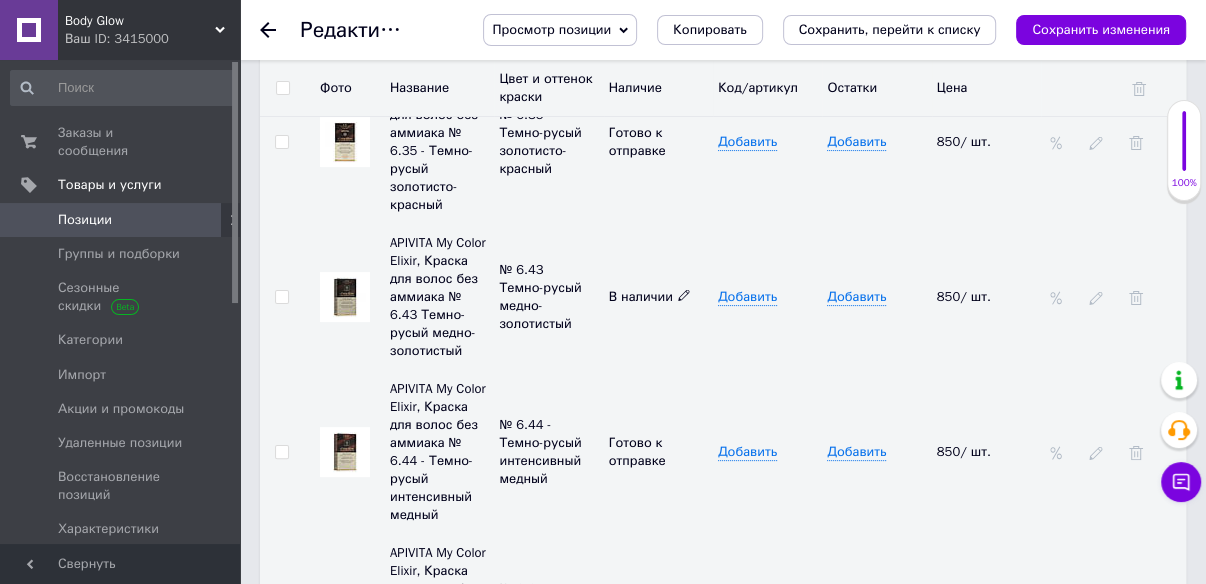 click 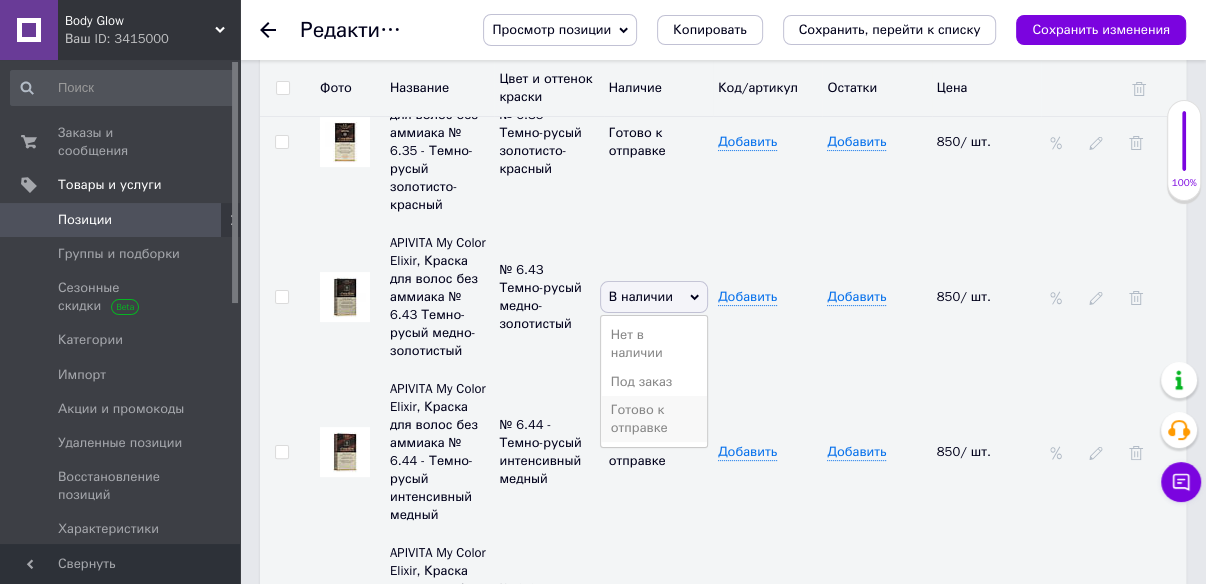 click on "Готово к отправке" at bounding box center [654, 419] 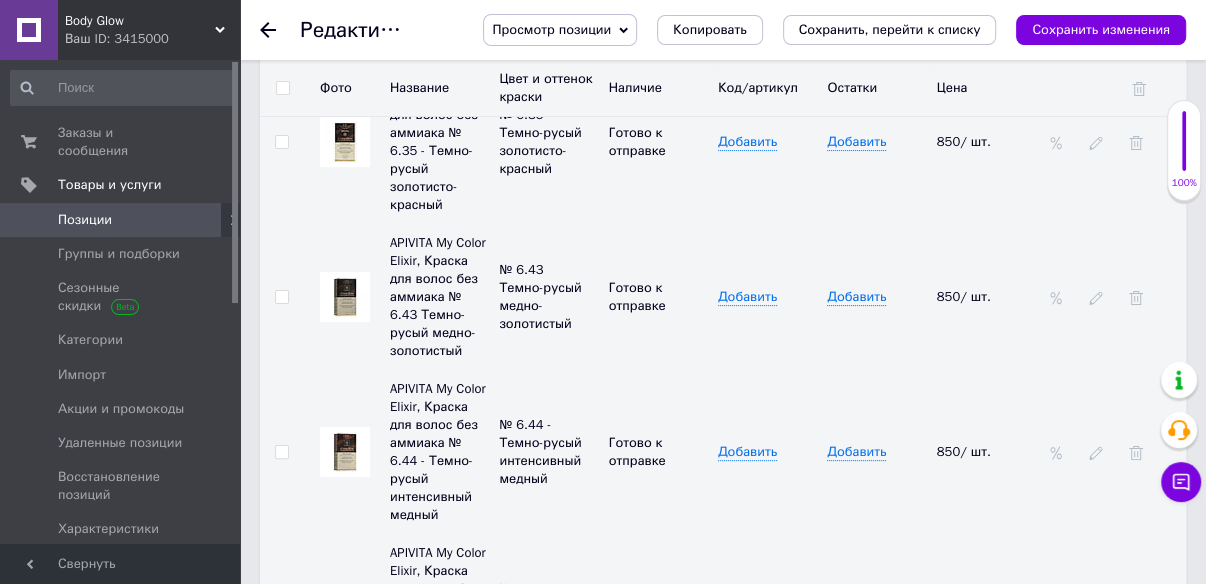 click on "Готово к отправке" at bounding box center [658, 452] 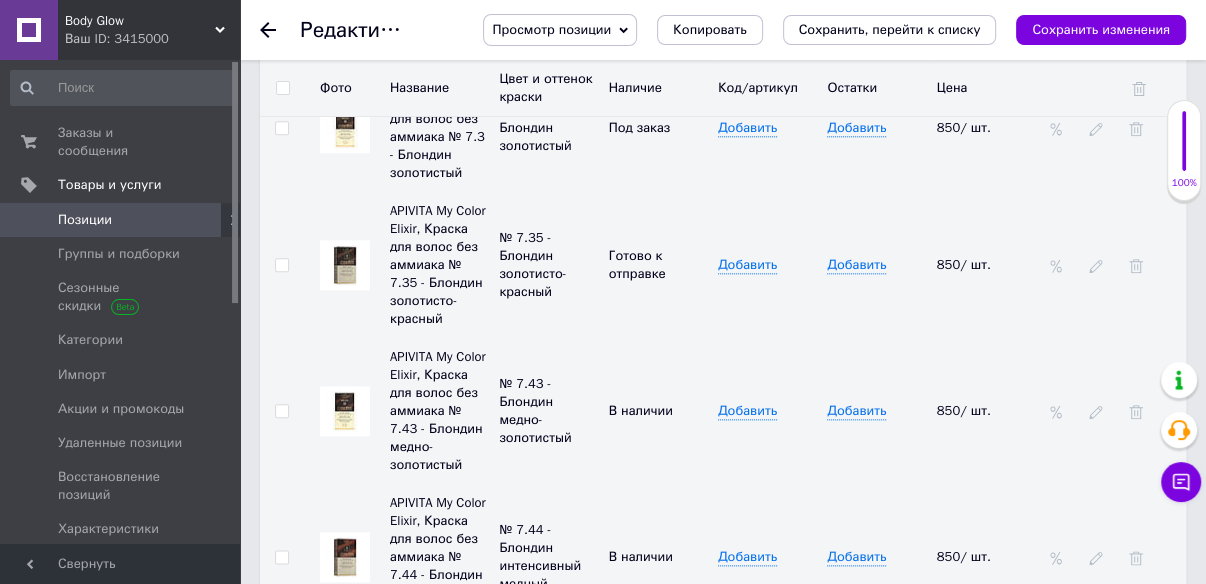 scroll, scrollTop: 6480, scrollLeft: 0, axis: vertical 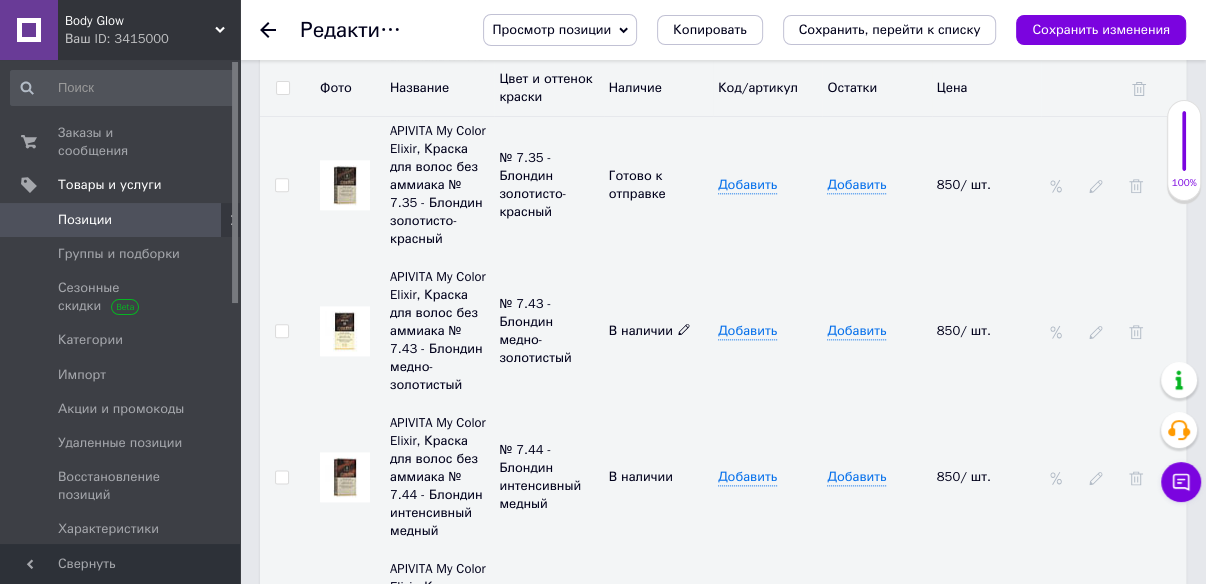 click 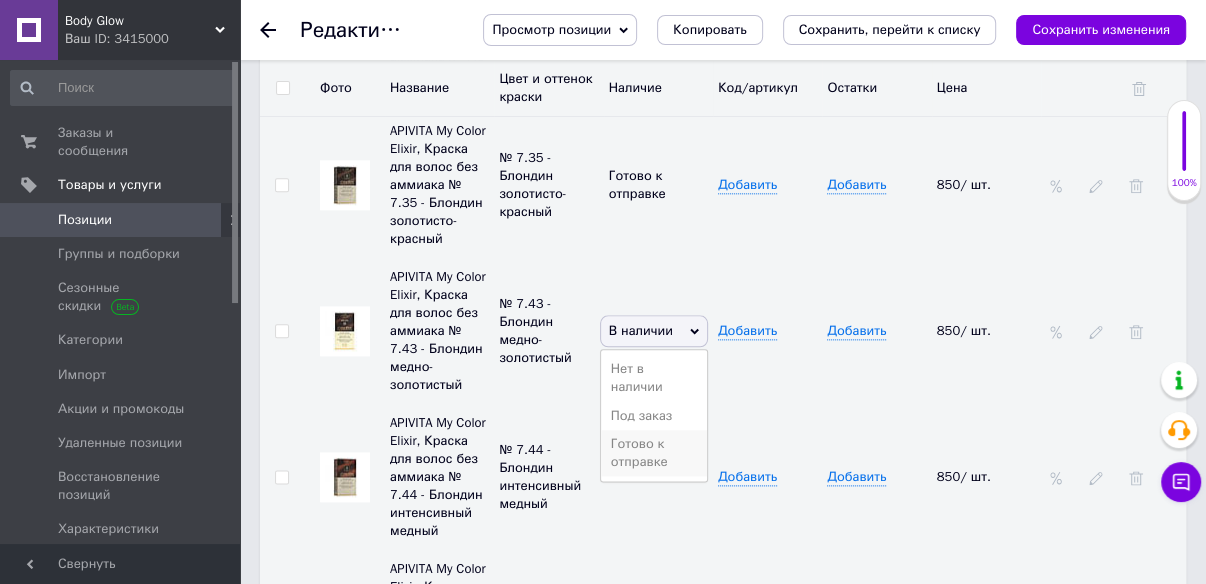 click on "Готово к отправке" at bounding box center [654, 453] 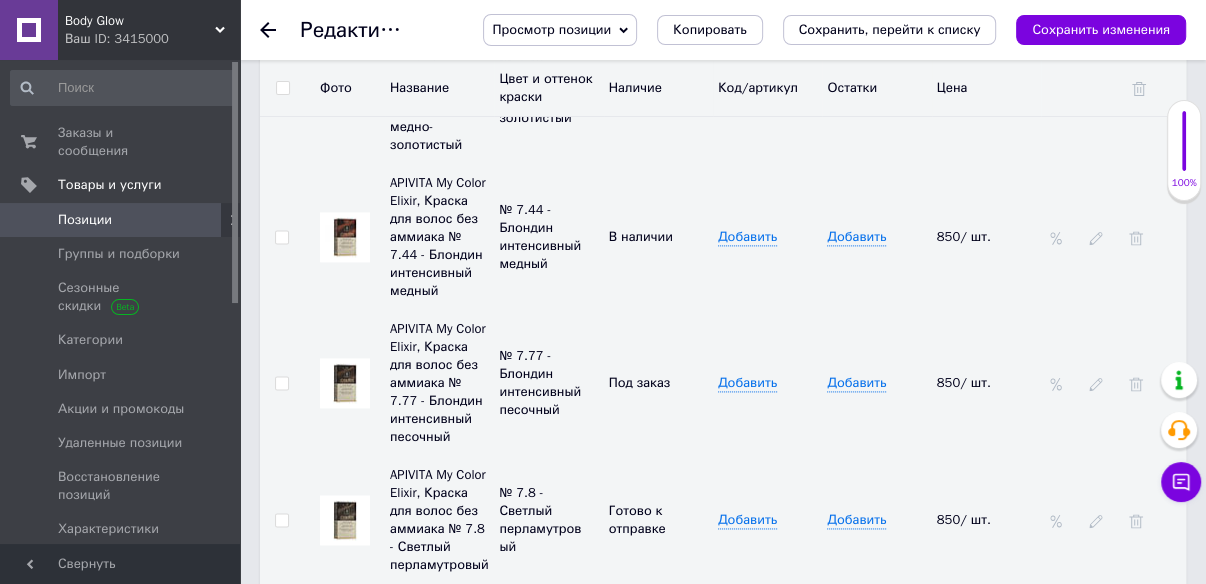 scroll, scrollTop: 6880, scrollLeft: 0, axis: vertical 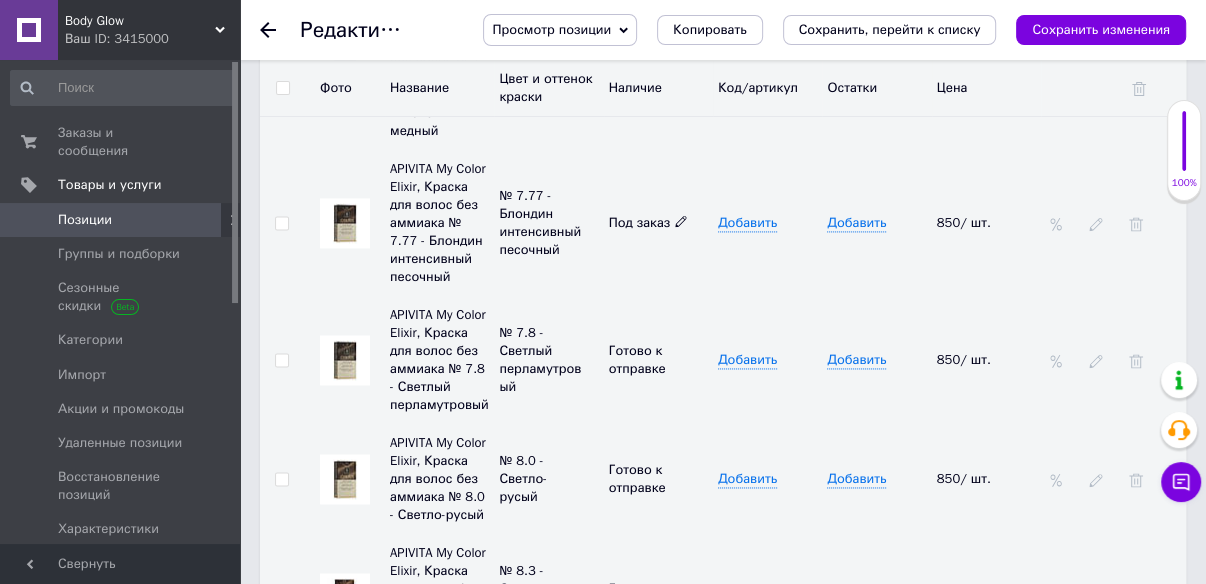 click 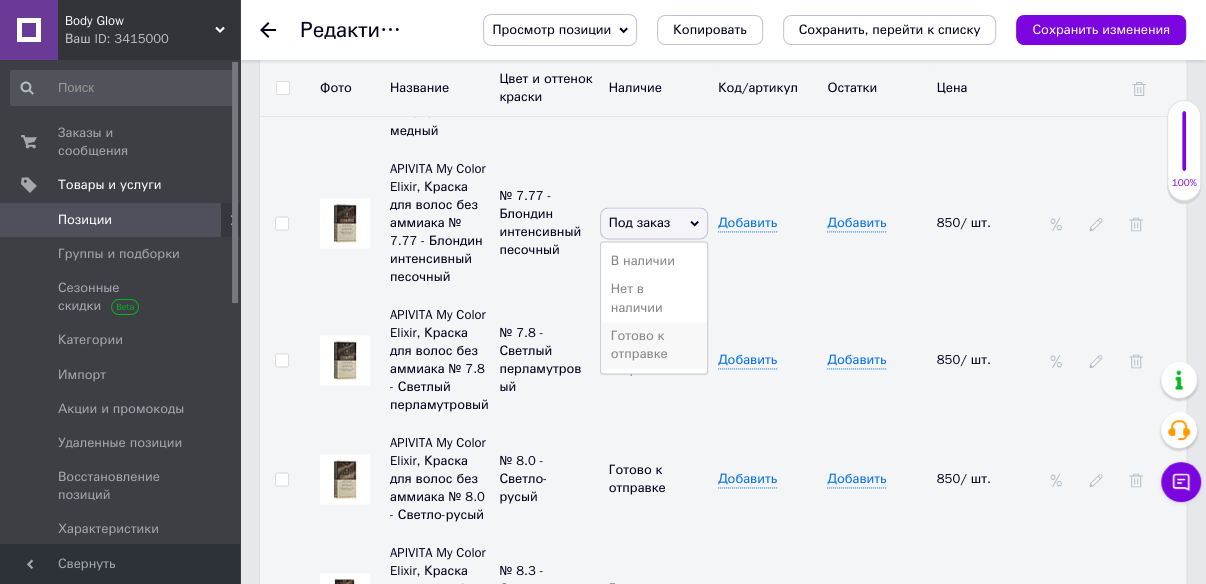 click on "Готово к отправке" at bounding box center (654, 345) 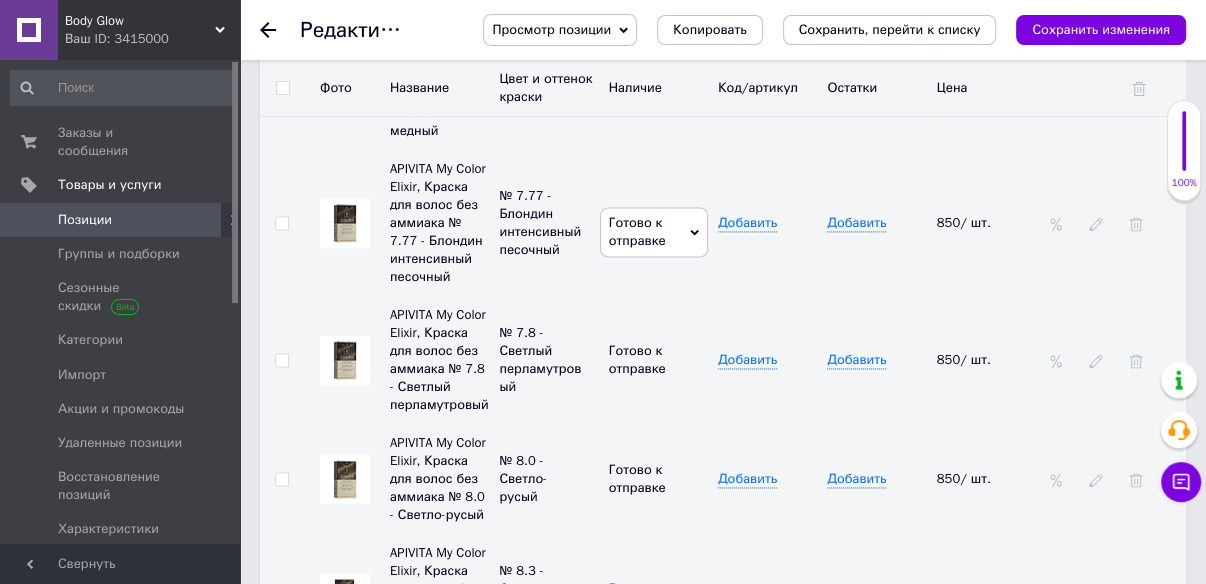 click on "Добавить" at bounding box center [767, 223] 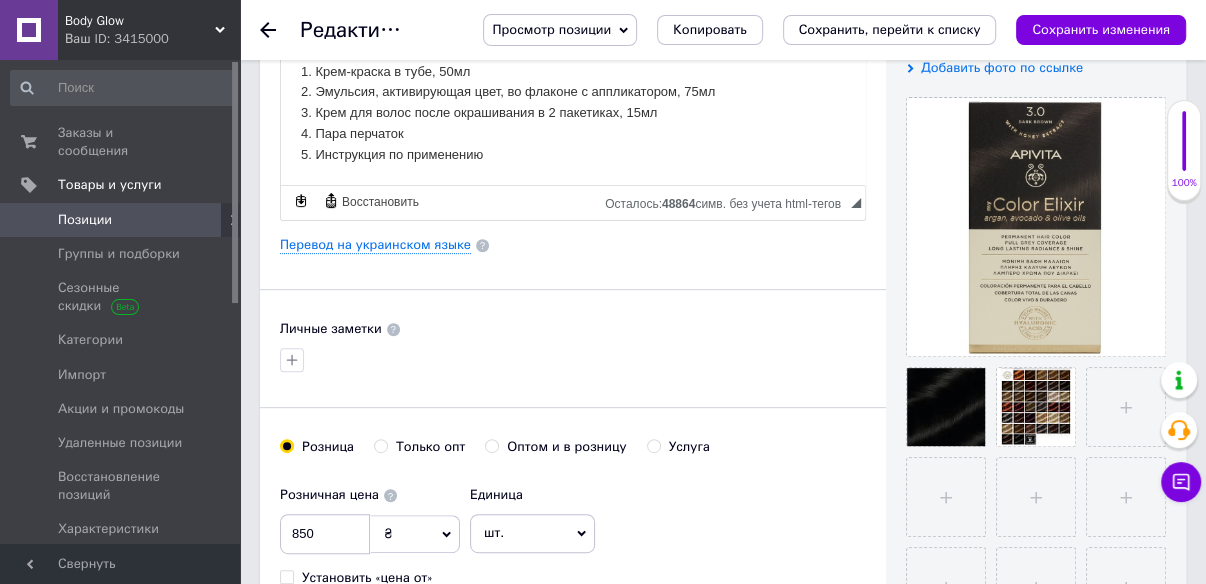 scroll, scrollTop: 0, scrollLeft: 0, axis: both 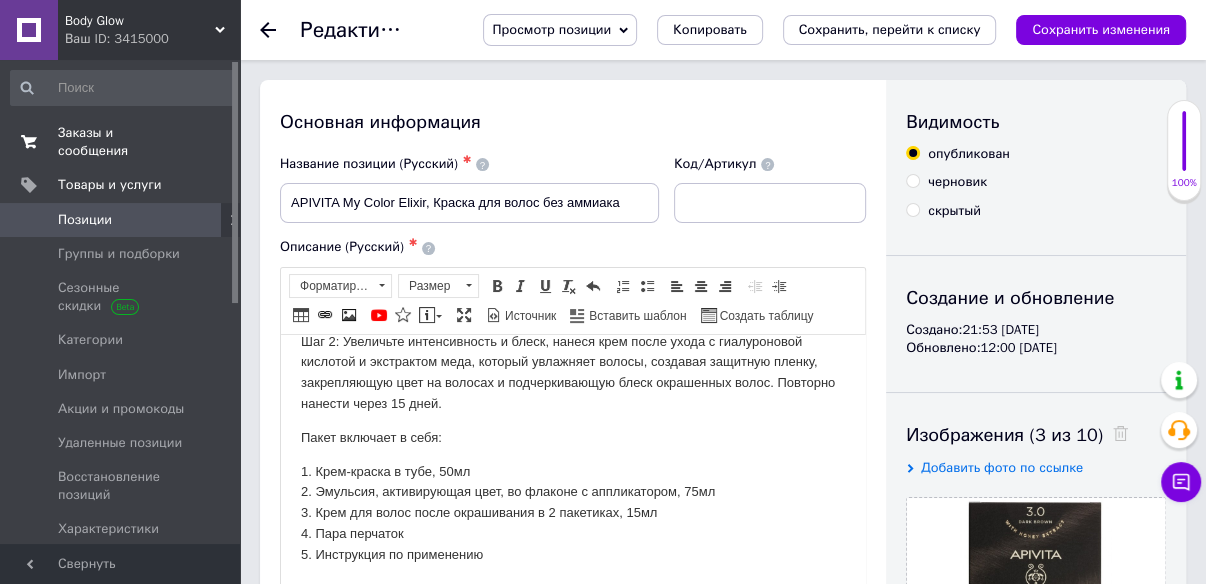 click on "Заказы и сообщения" at bounding box center (121, 142) 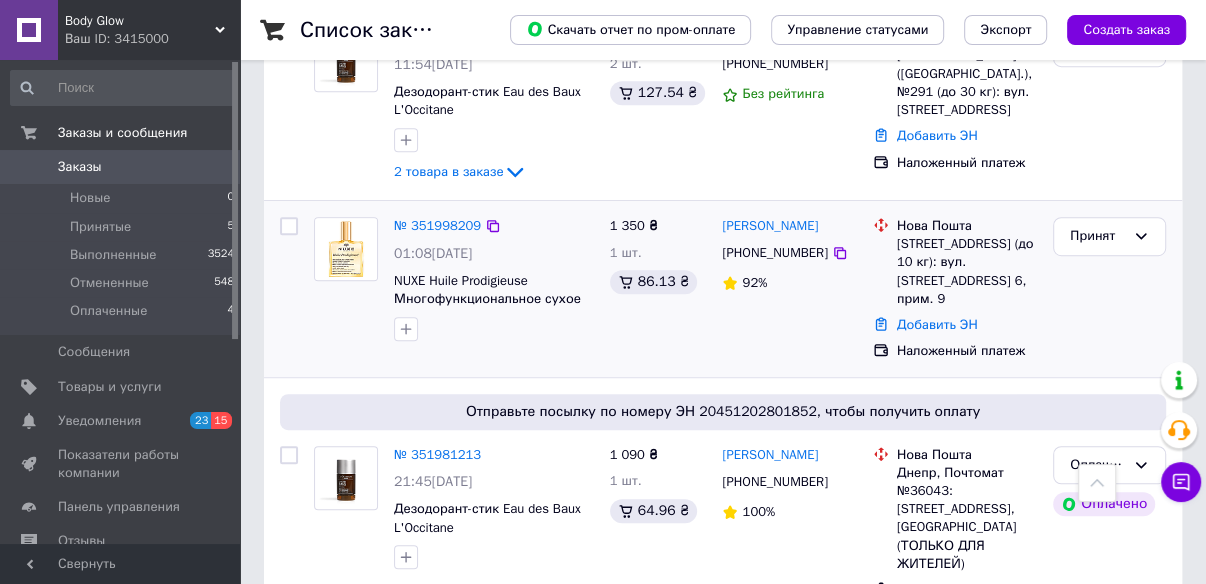 scroll, scrollTop: 640, scrollLeft: 0, axis: vertical 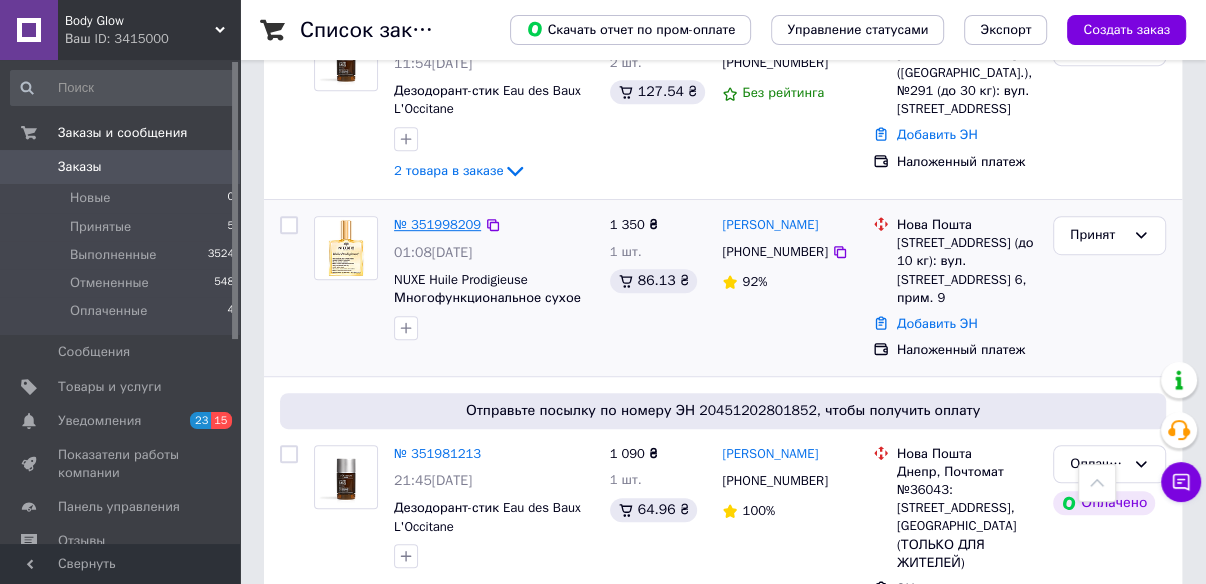 click on "№ 351998209" at bounding box center (437, 224) 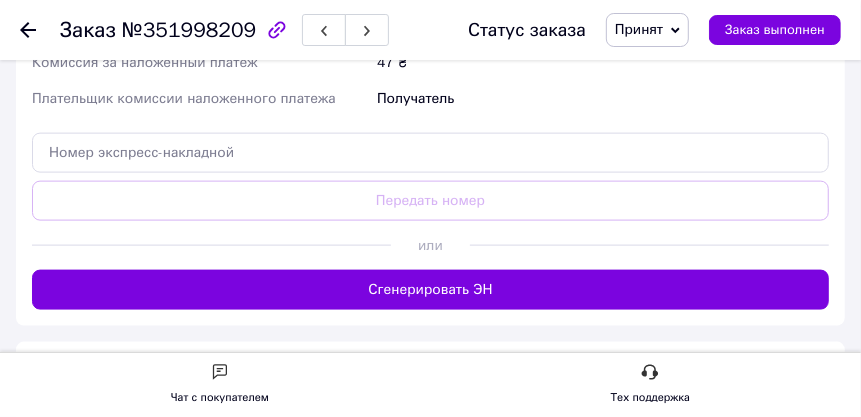 scroll, scrollTop: 807, scrollLeft: 0, axis: vertical 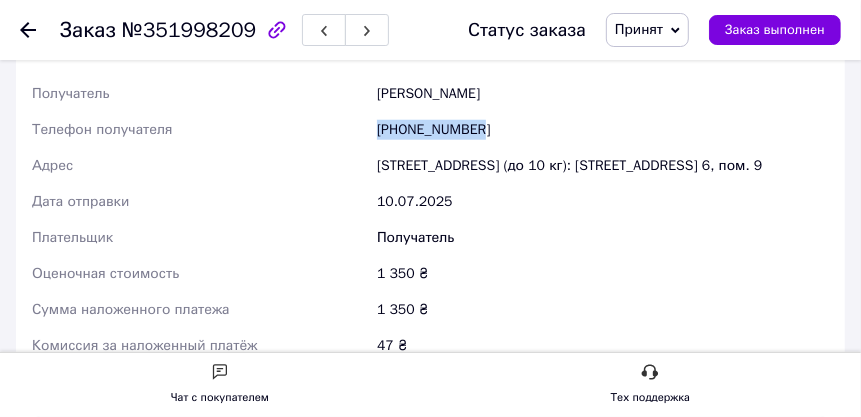 drag, startPoint x: 482, startPoint y: 133, endPoint x: 379, endPoint y: 129, distance: 103.077644 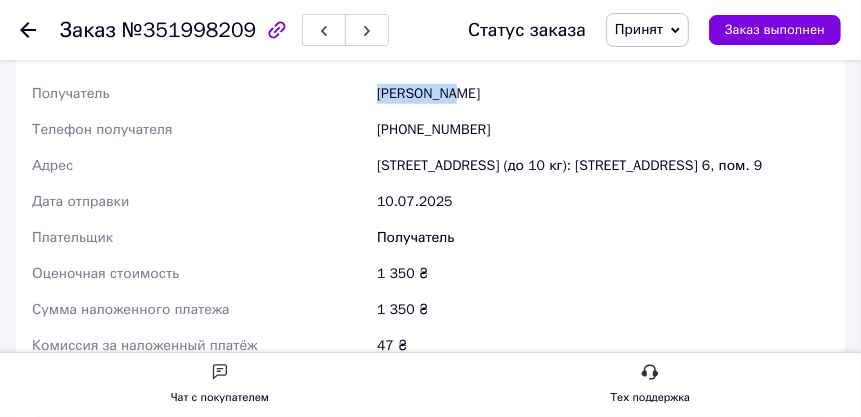 drag, startPoint x: 453, startPoint y: 93, endPoint x: 379, endPoint y: 94, distance: 74.00676 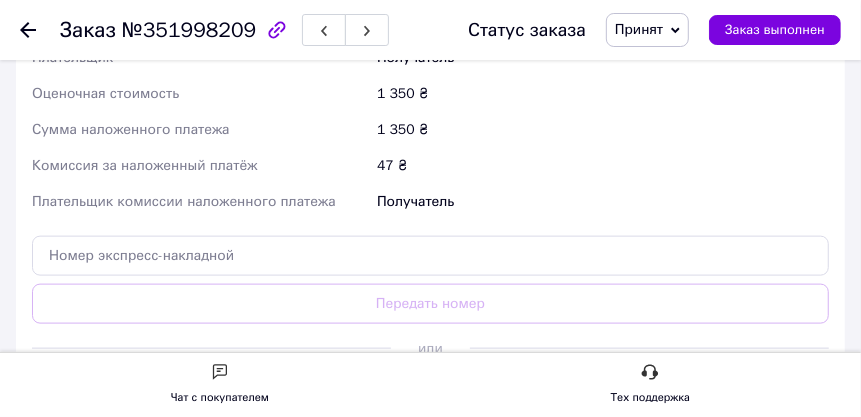 scroll, scrollTop: 1093, scrollLeft: 0, axis: vertical 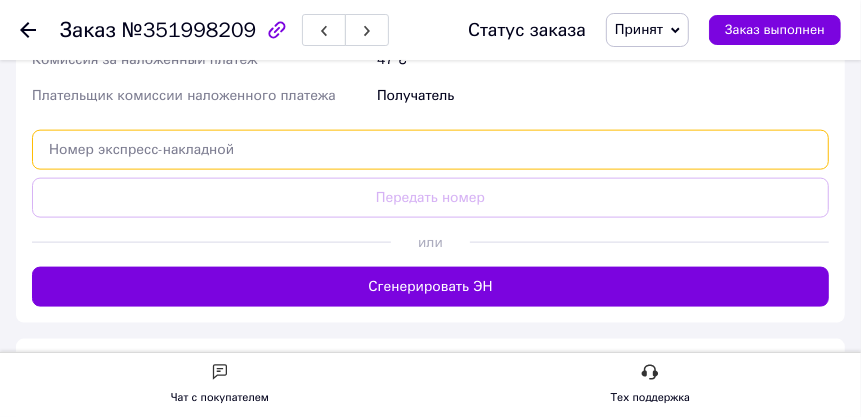 click at bounding box center (430, 150) 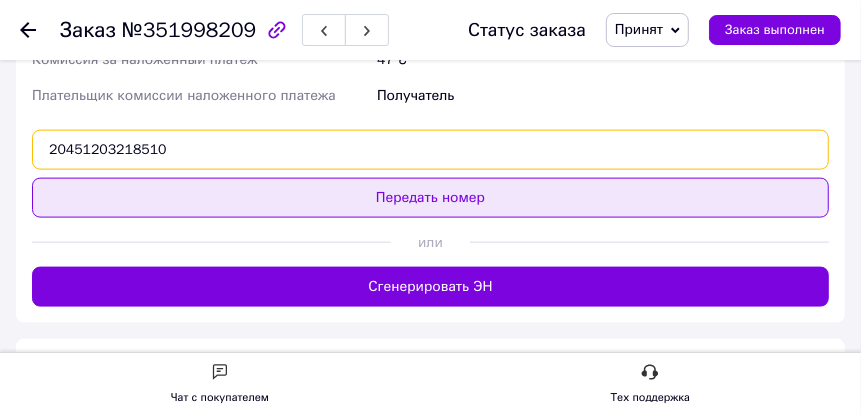 type on "20451203218510" 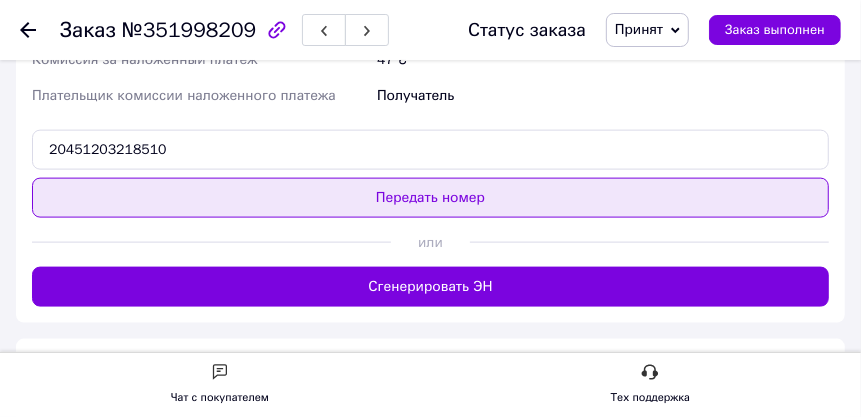 click on "Передать номер" at bounding box center (430, 198) 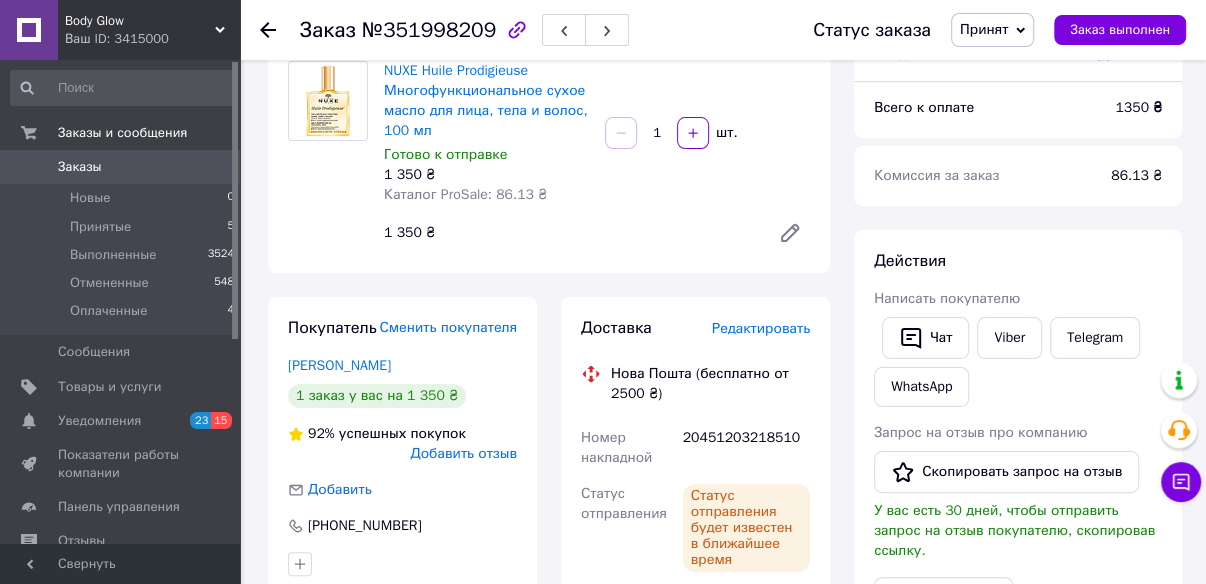 scroll, scrollTop: 0, scrollLeft: 0, axis: both 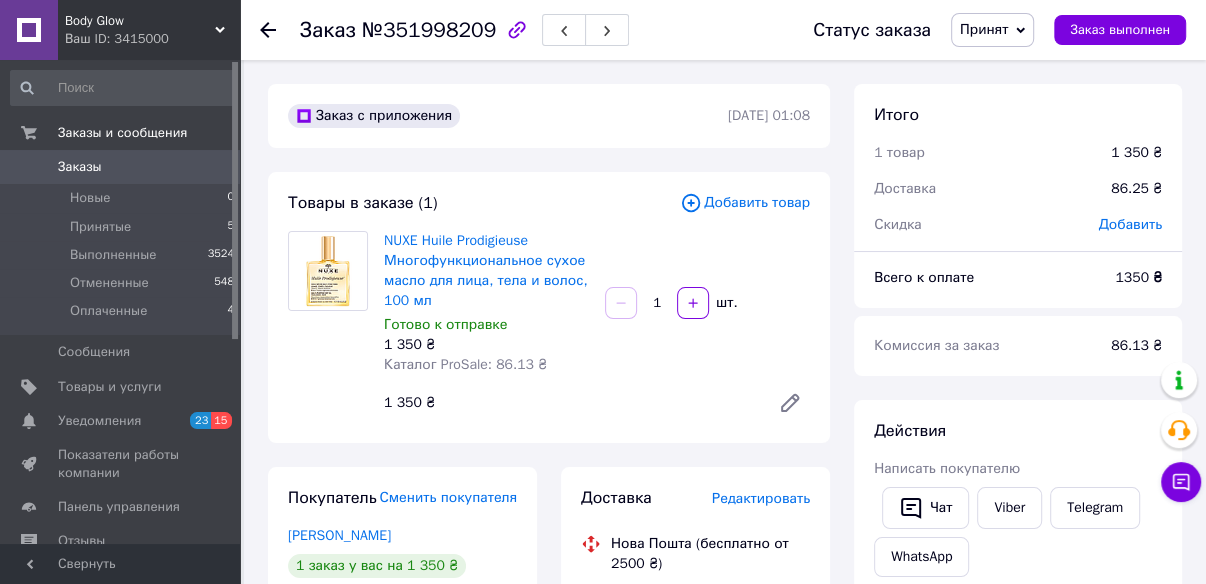 click 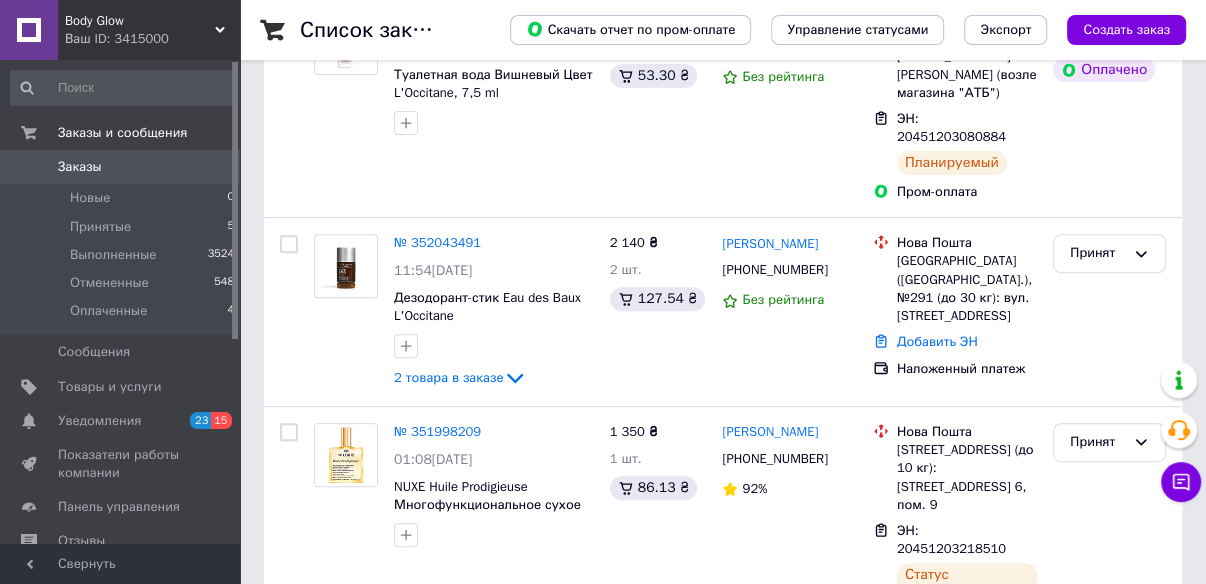 scroll, scrollTop: 560, scrollLeft: 0, axis: vertical 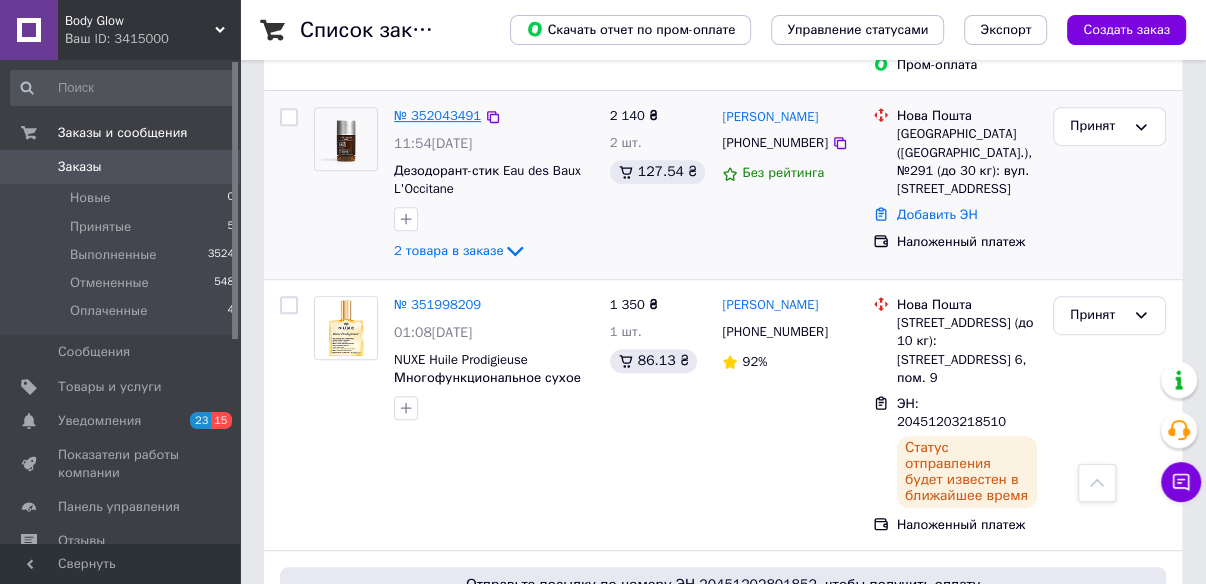 click on "№ 352043491" at bounding box center (437, 115) 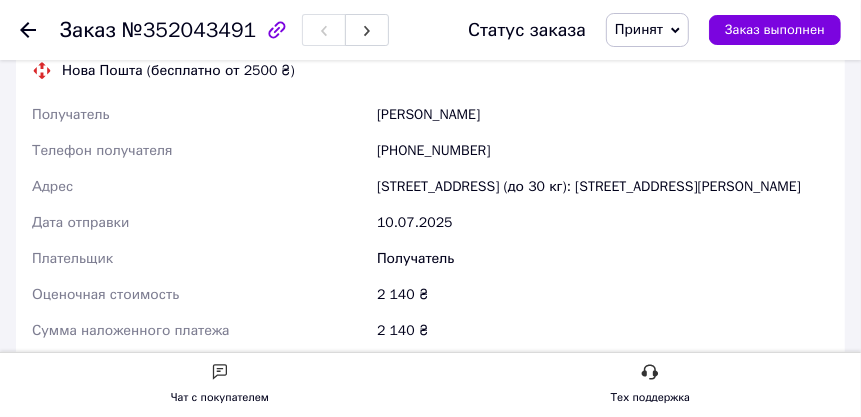 scroll, scrollTop: 994, scrollLeft: 0, axis: vertical 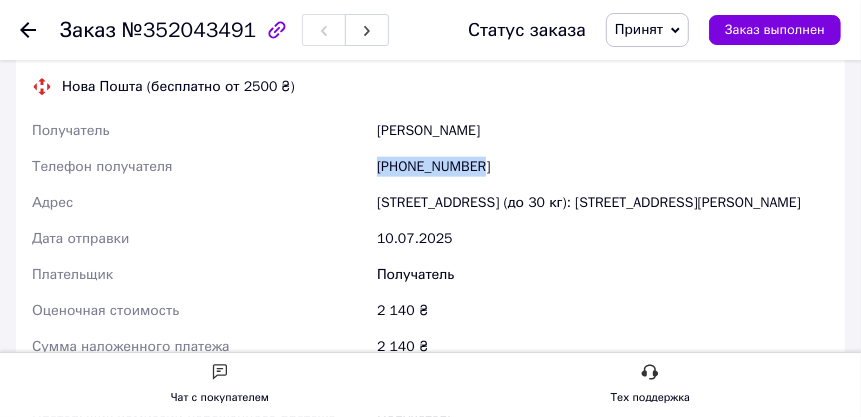 drag, startPoint x: 483, startPoint y: 167, endPoint x: 380, endPoint y: 159, distance: 103.31021 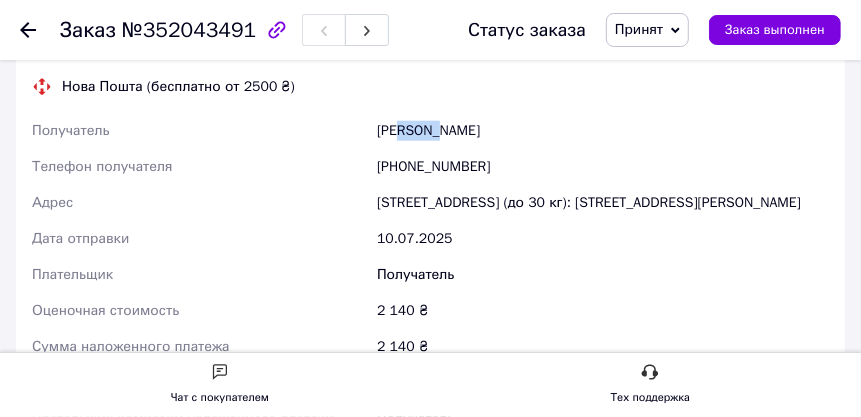 drag, startPoint x: 433, startPoint y: 132, endPoint x: 400, endPoint y: 127, distance: 33.37664 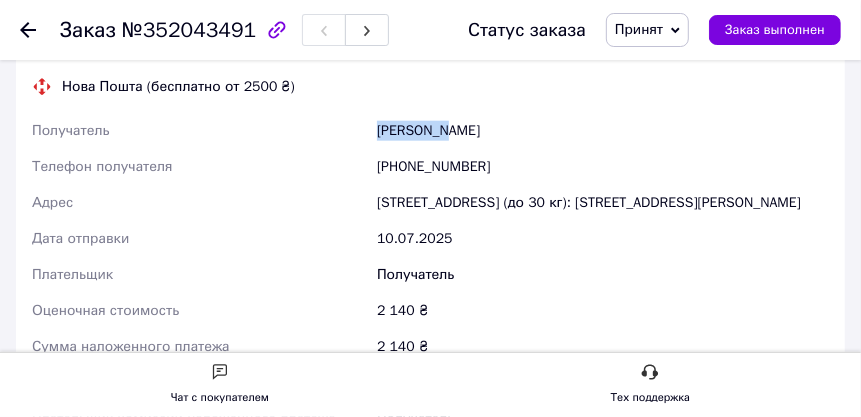 drag, startPoint x: 436, startPoint y: 133, endPoint x: 376, endPoint y: 128, distance: 60.207973 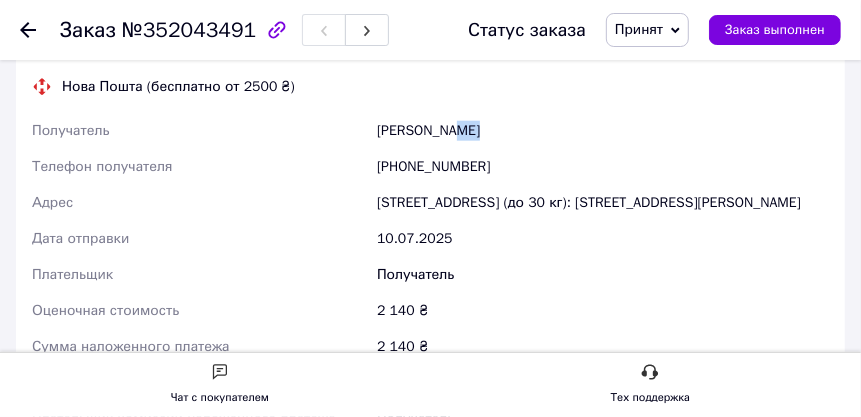 drag, startPoint x: 469, startPoint y: 132, endPoint x: 444, endPoint y: 129, distance: 25.179358 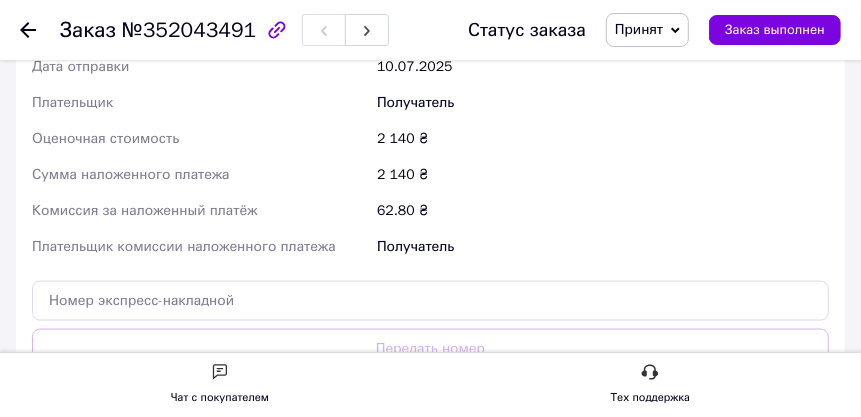 scroll, scrollTop: 1222, scrollLeft: 0, axis: vertical 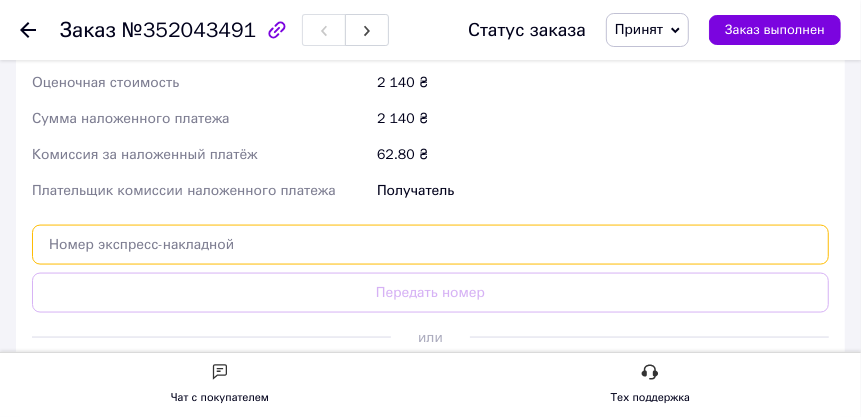 click at bounding box center [430, 245] 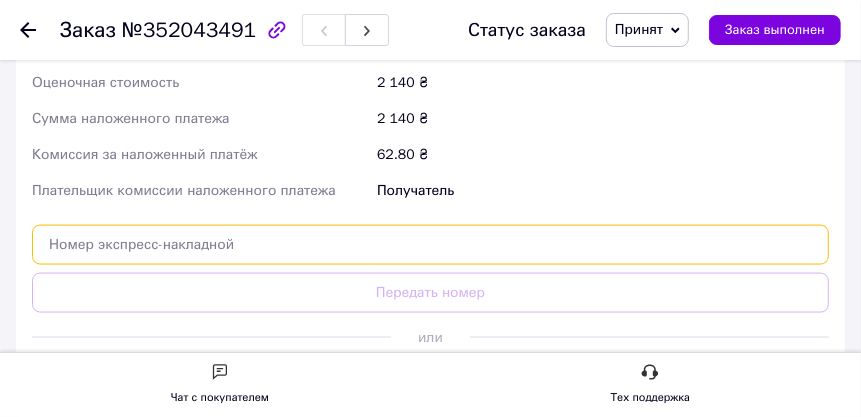 paste on "20451203224928" 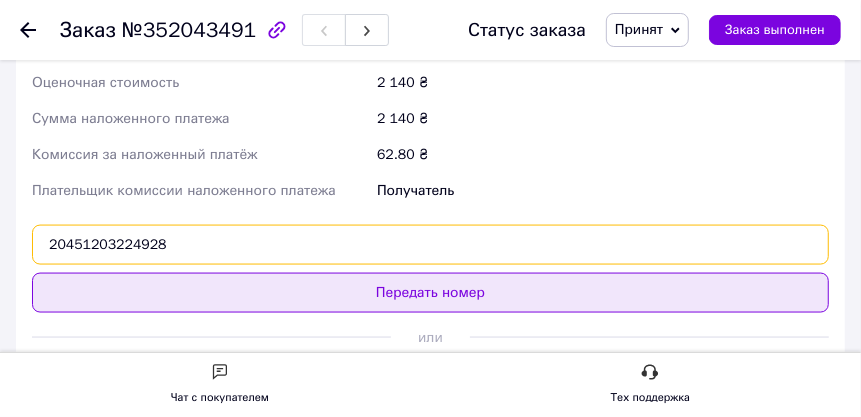 type on "20451203224928" 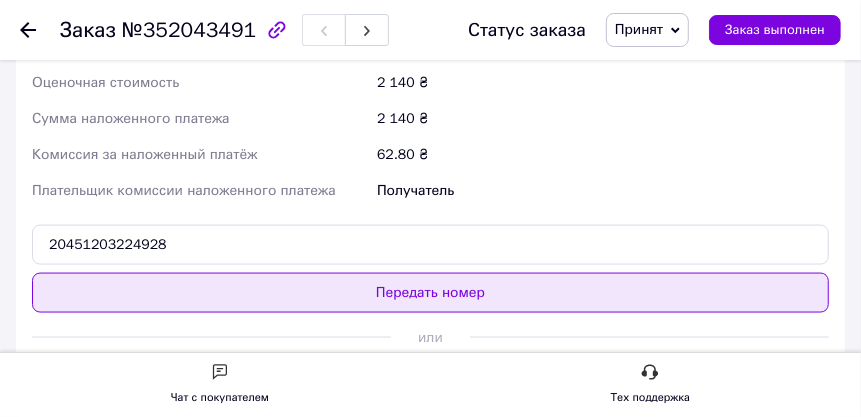 click on "Передать номер" at bounding box center (430, 293) 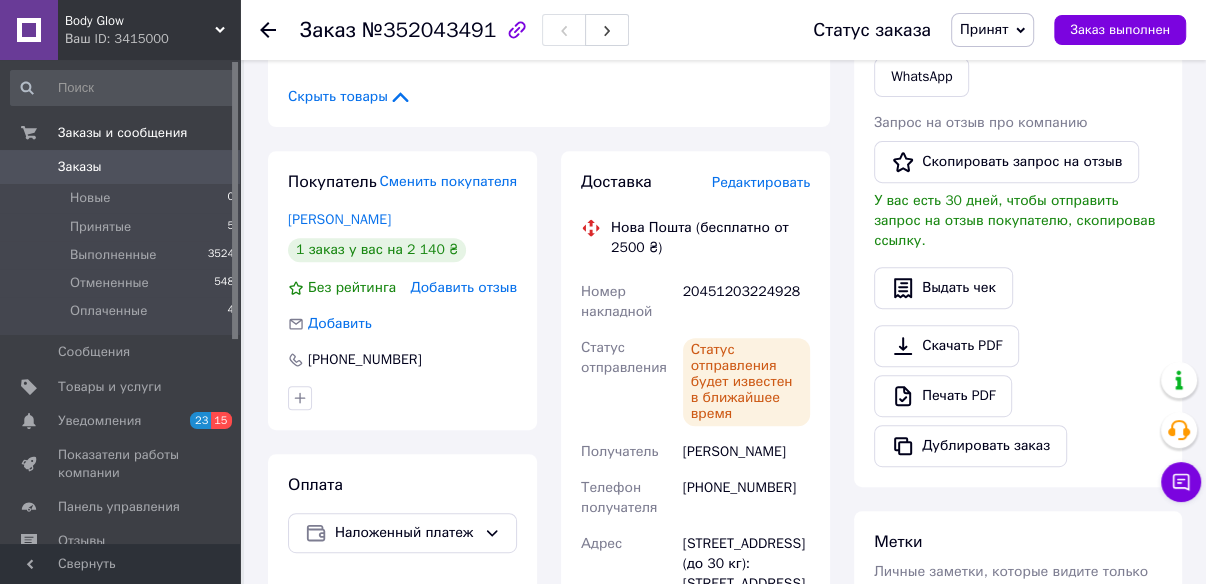 scroll, scrollTop: 640, scrollLeft: 0, axis: vertical 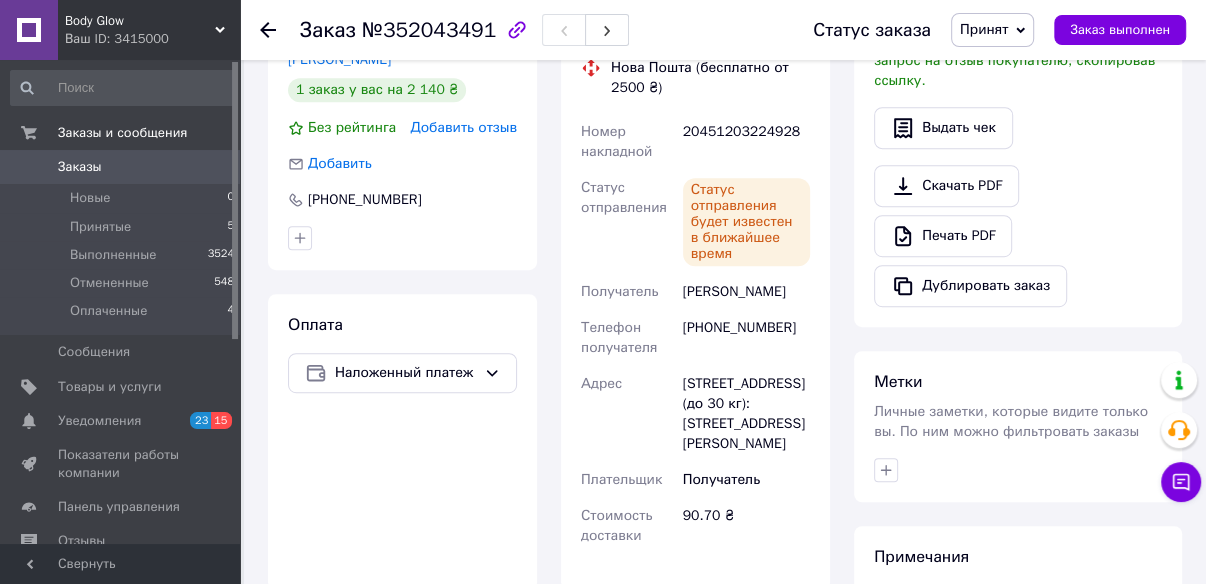 click 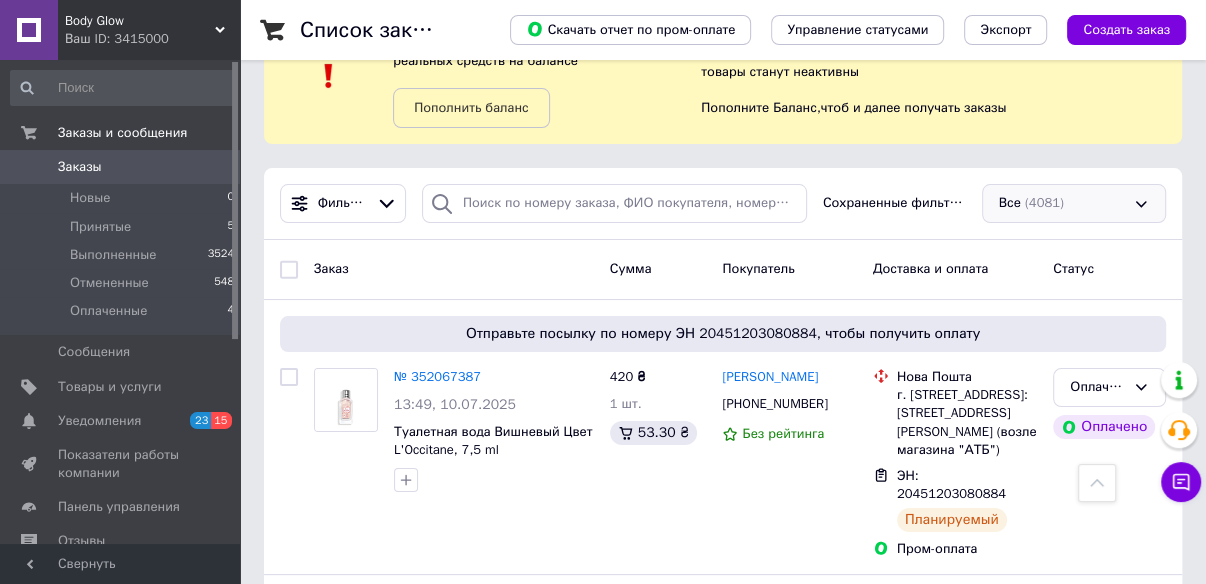 scroll, scrollTop: 0, scrollLeft: 0, axis: both 